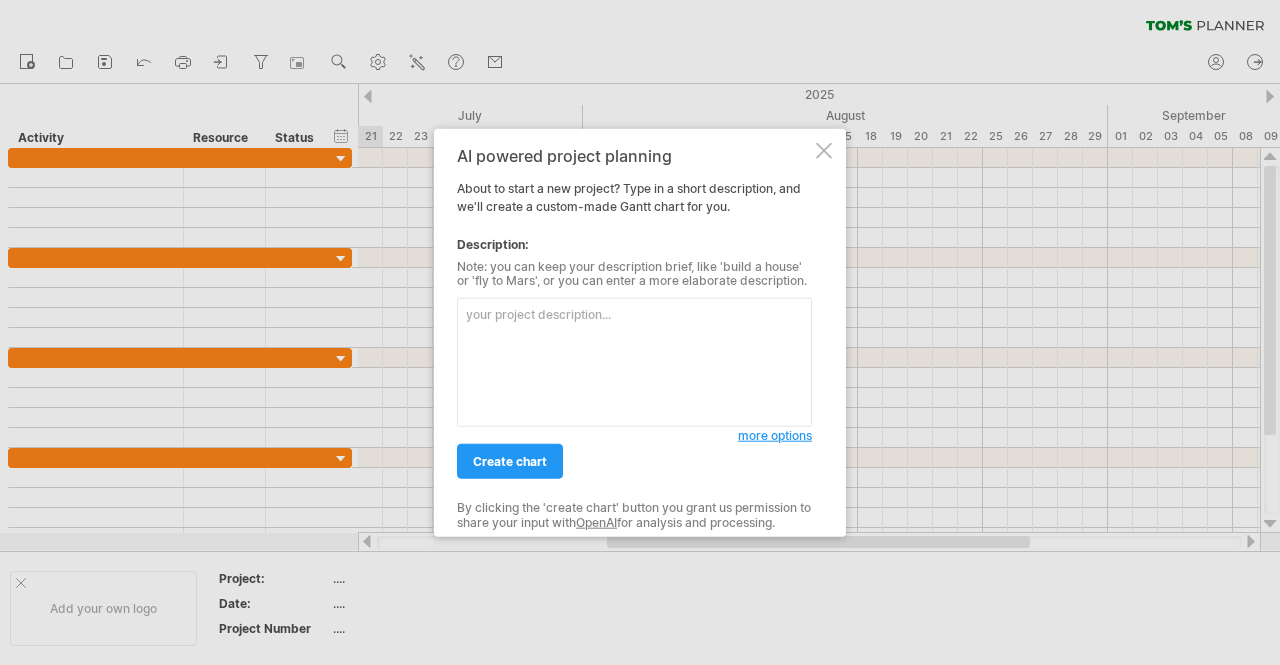 scroll, scrollTop: 0, scrollLeft: 0, axis: both 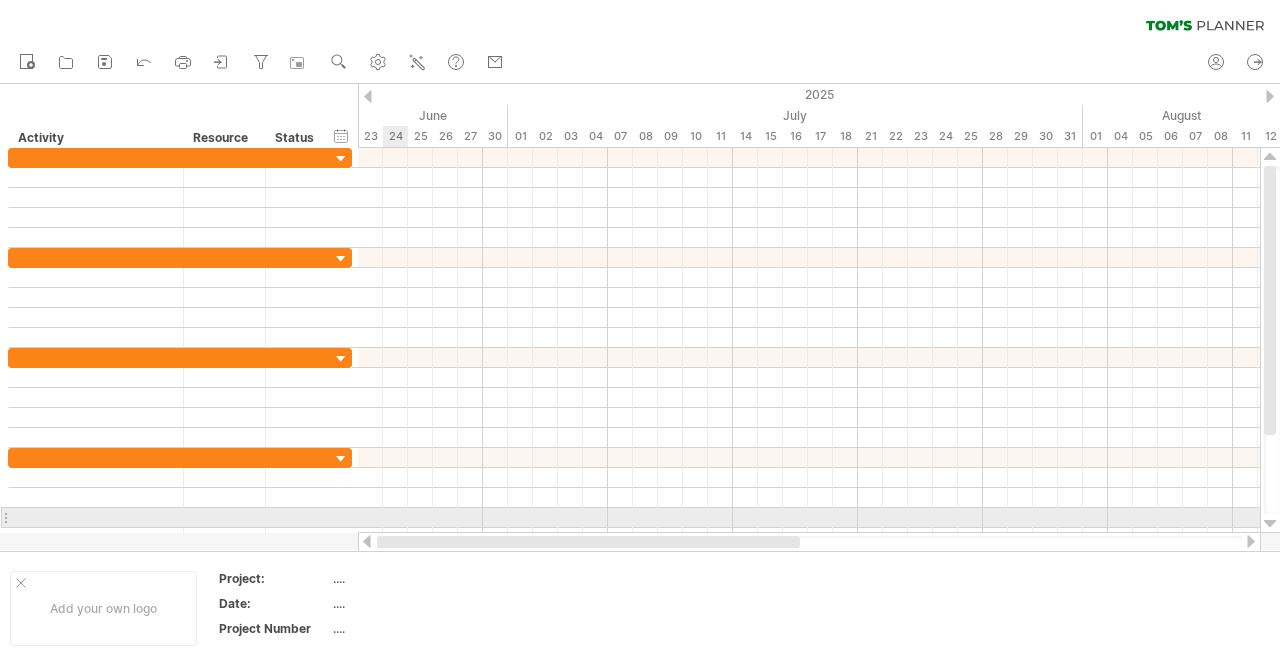 drag, startPoint x: 644, startPoint y: 541, endPoint x: 388, endPoint y: 509, distance: 257.99225 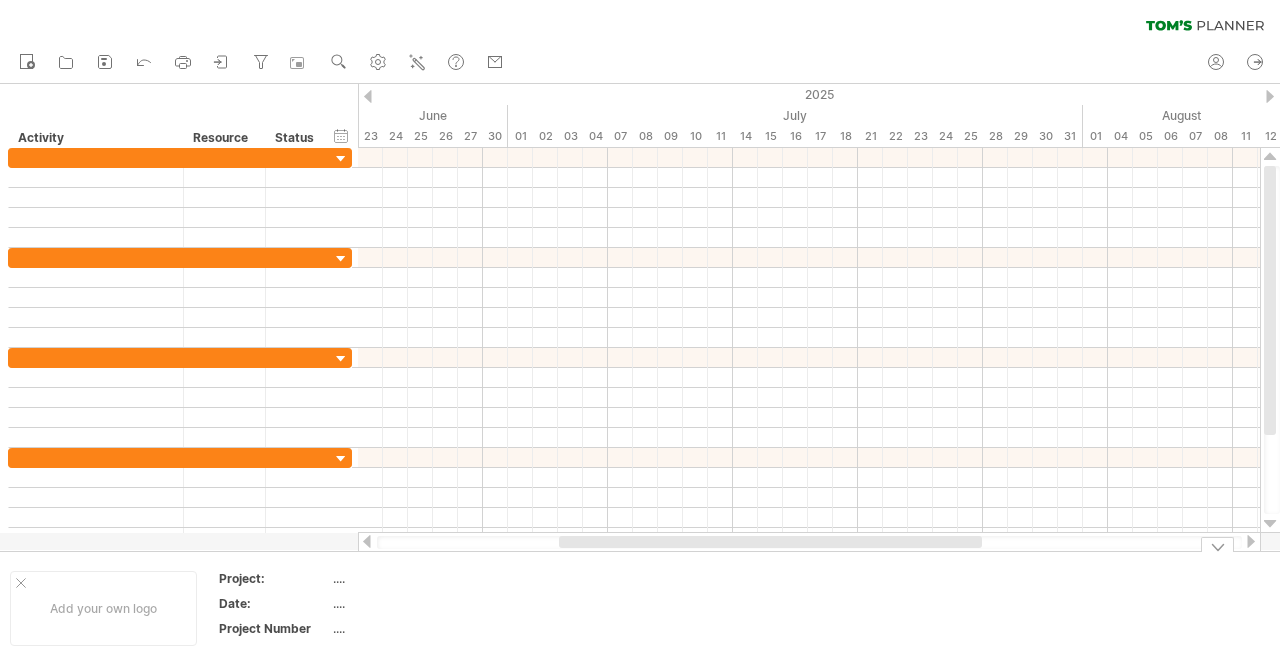 click at bounding box center (809, 542) 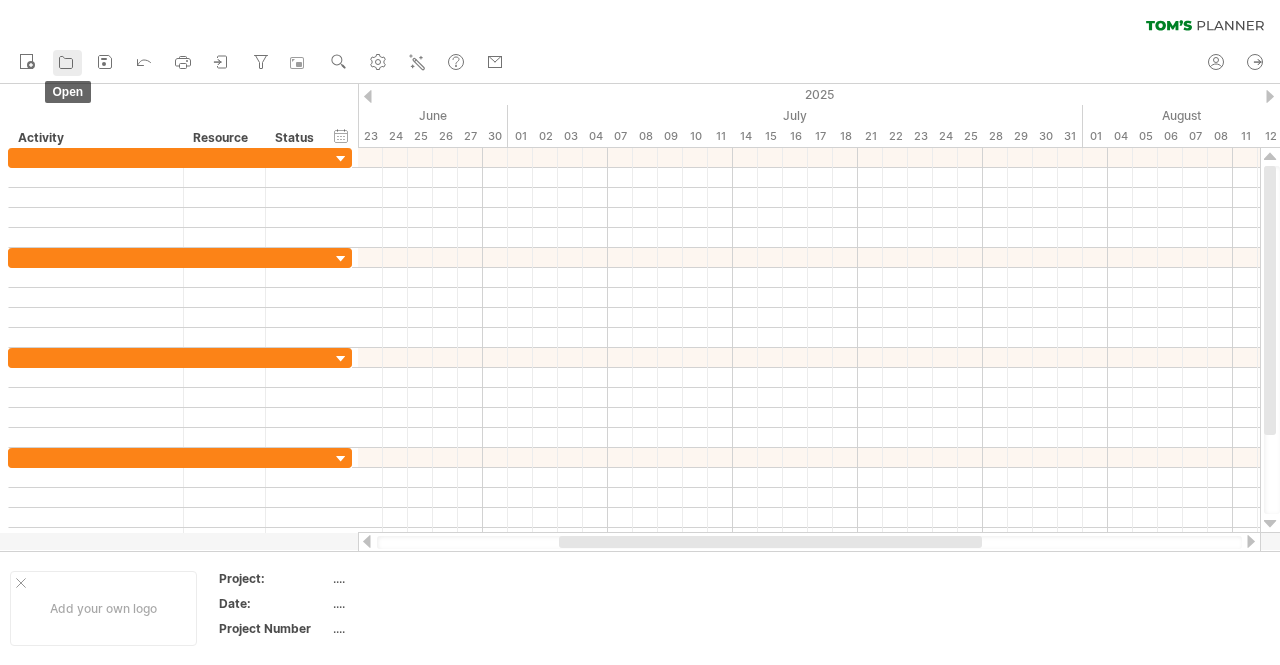 click 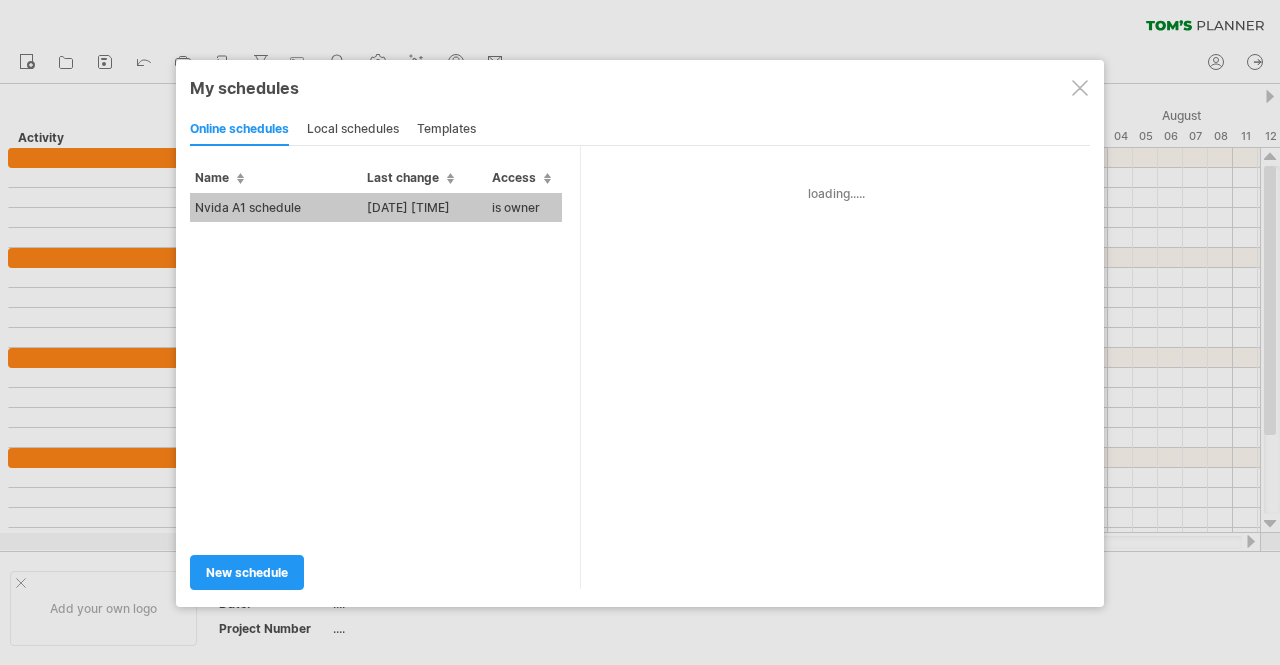 type on "**********" 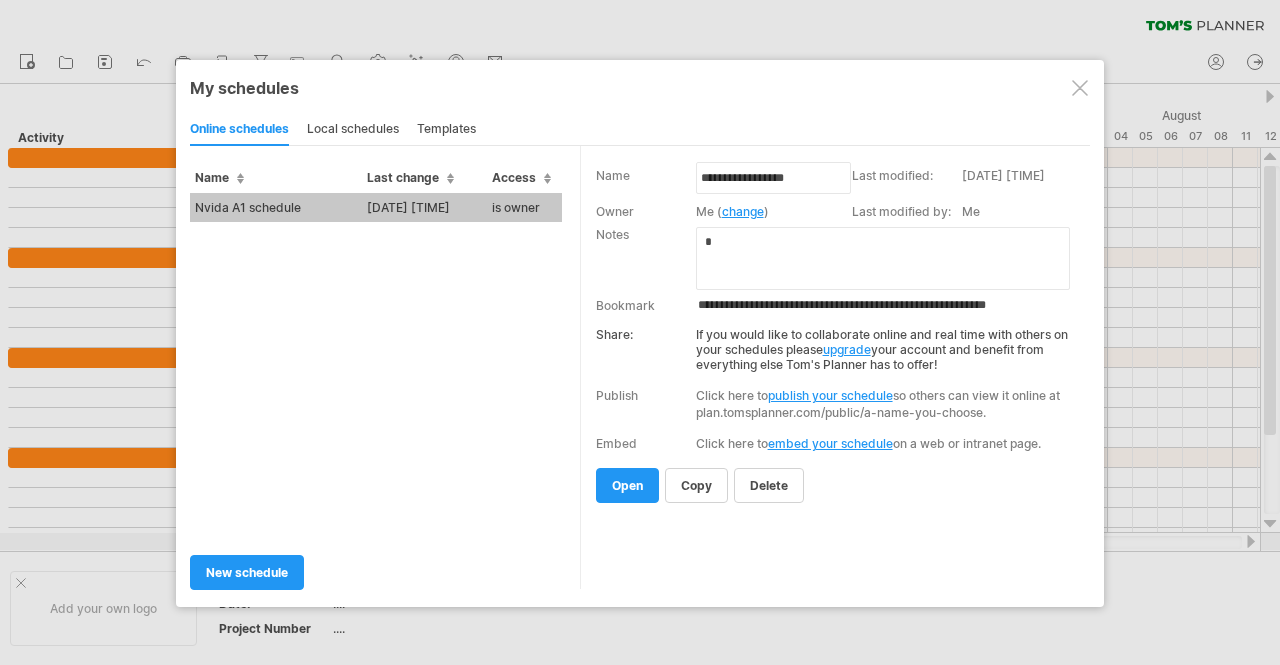 click on "[DATE] [TIME]" at bounding box center (424, 207) 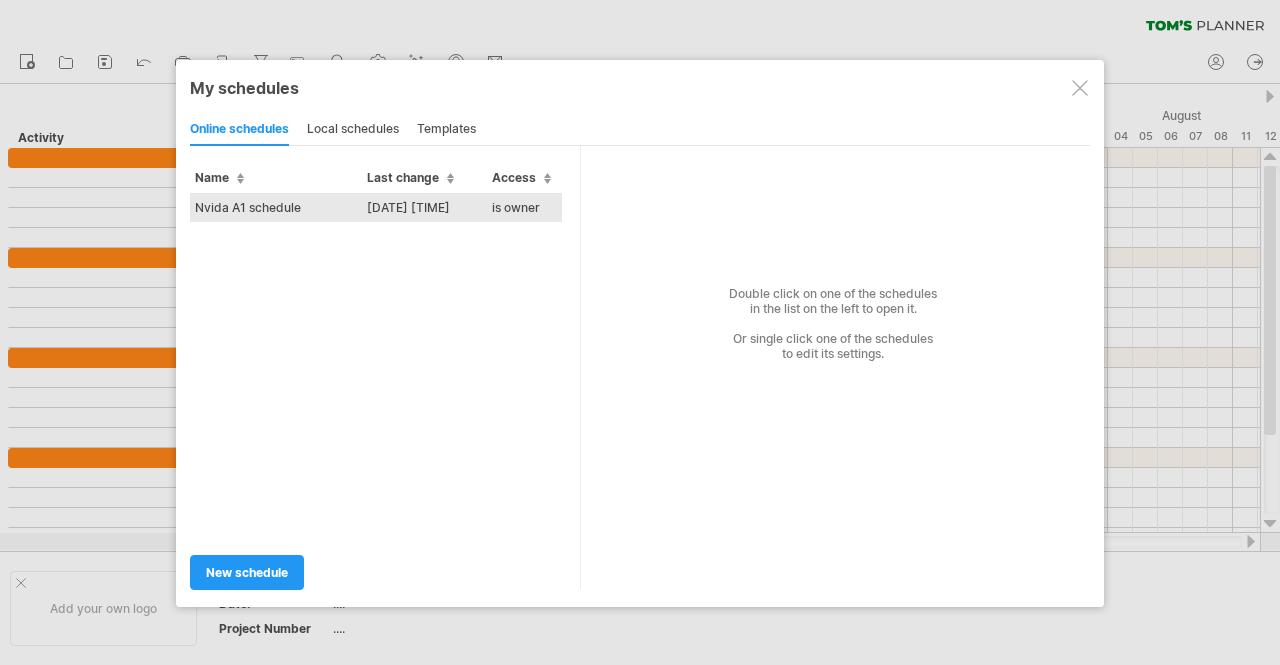 click on "[DATE] [TIME]" at bounding box center [424, 207] 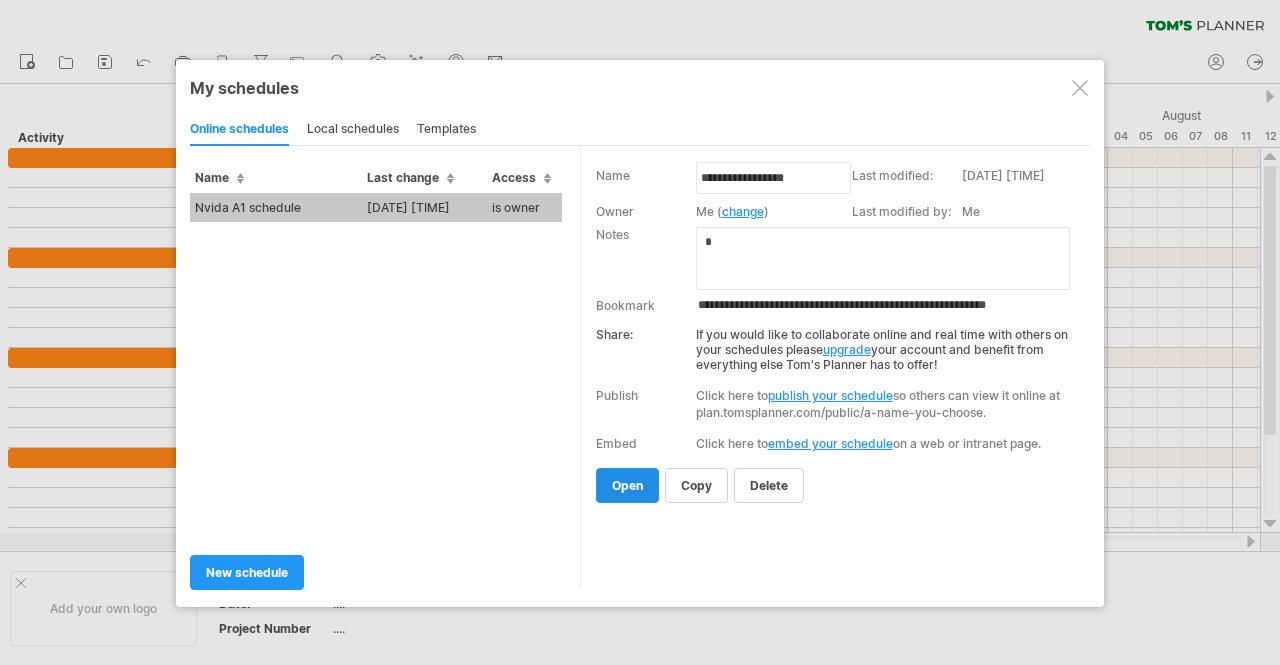 click on "open" at bounding box center [627, 485] 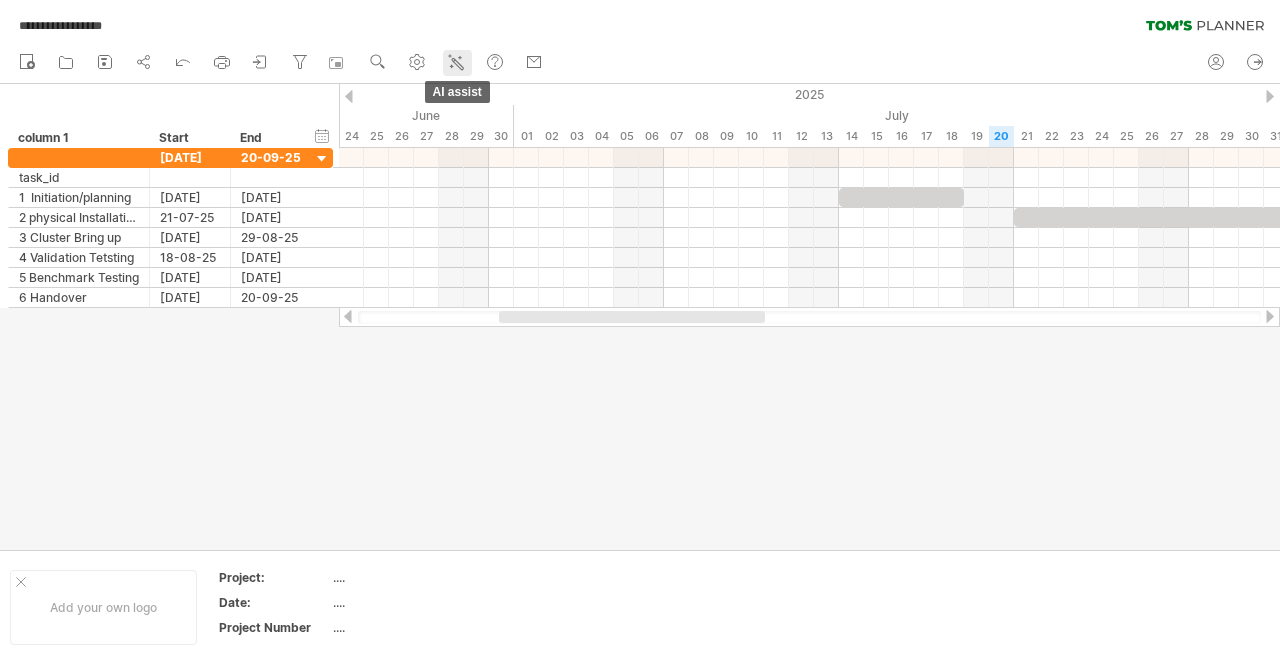 click 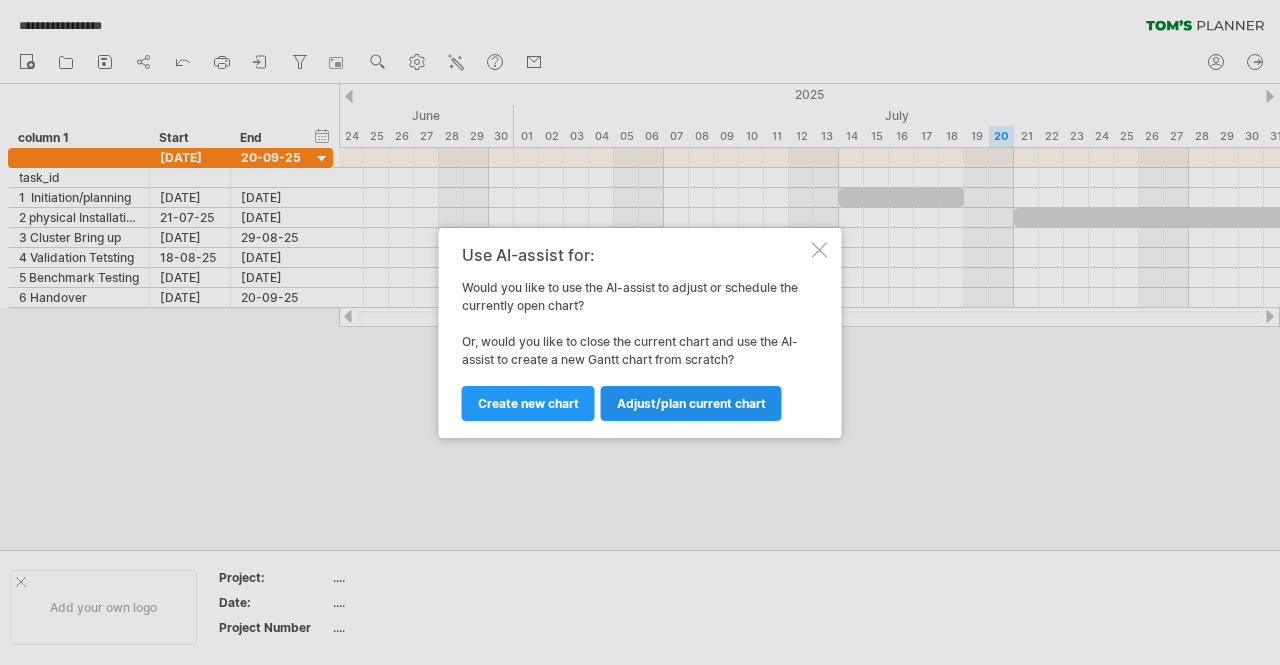 click on "Adjust/plan current chart" at bounding box center [691, 403] 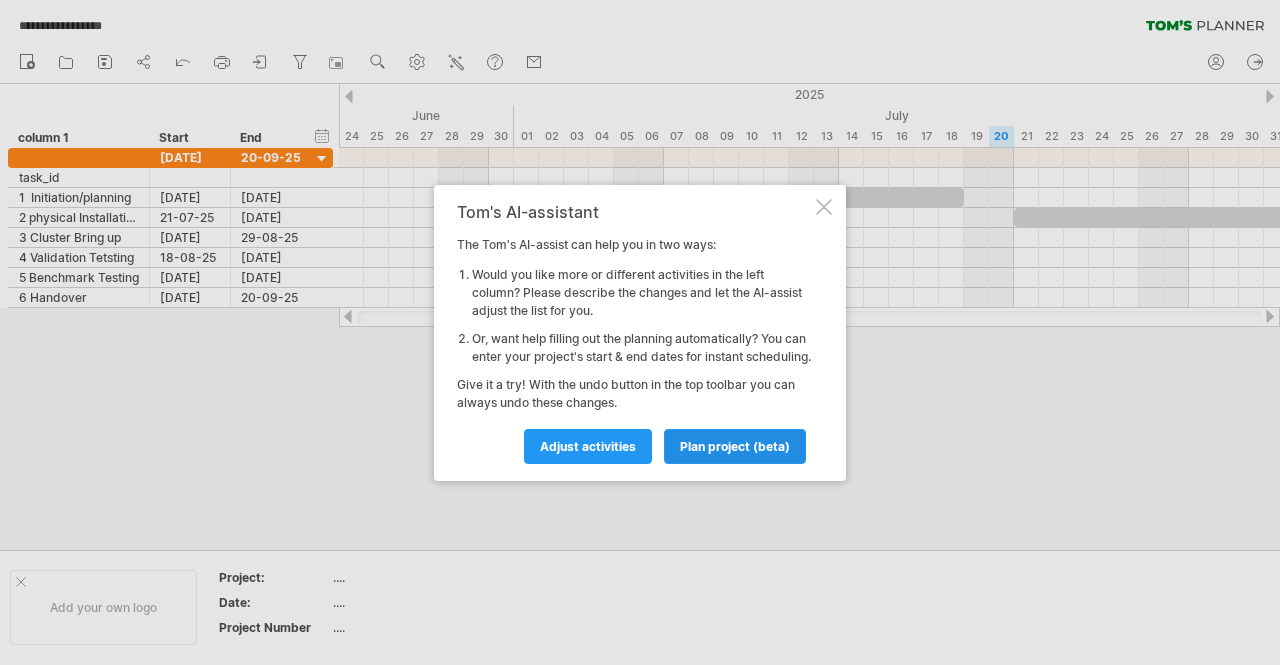 click on "plan project (beta)" at bounding box center [735, 446] 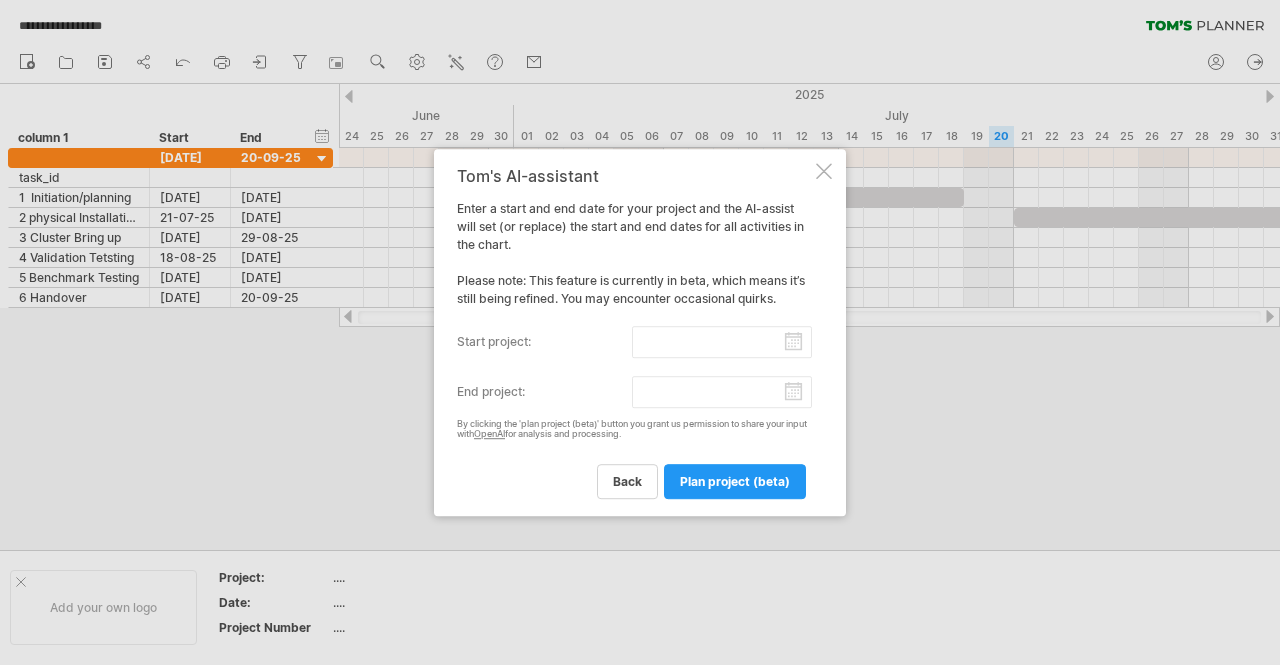 click on "start project:" at bounding box center (722, 342) 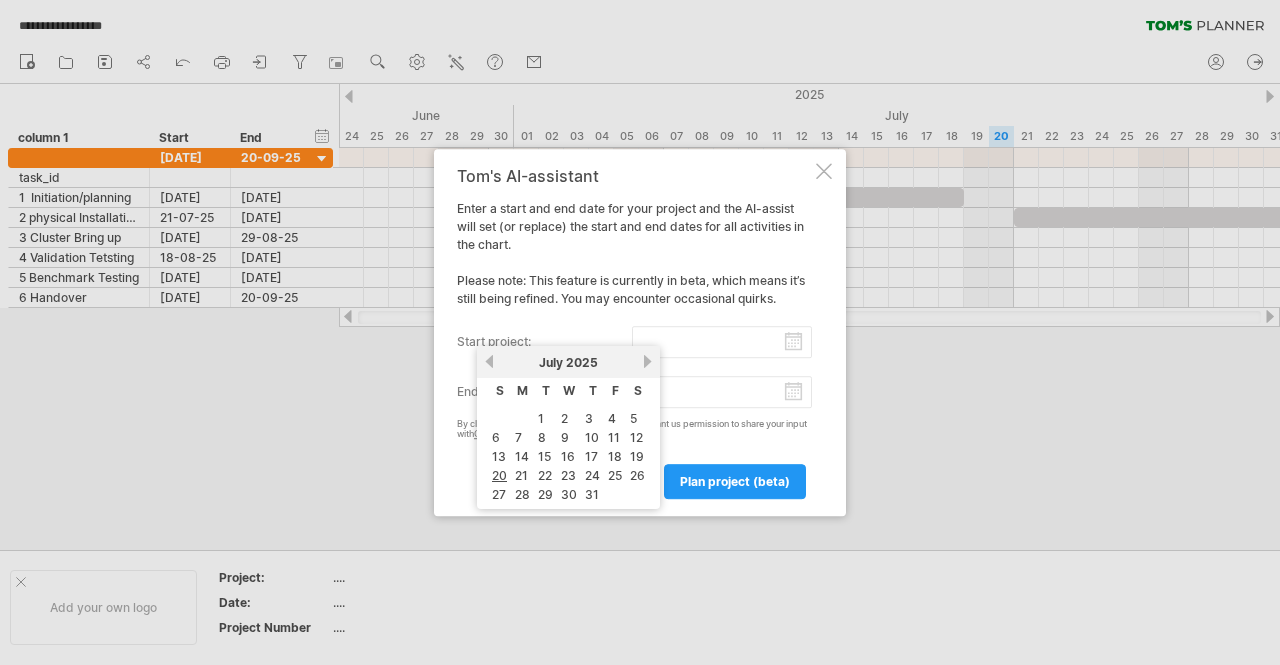 click on "next" at bounding box center [647, 361] 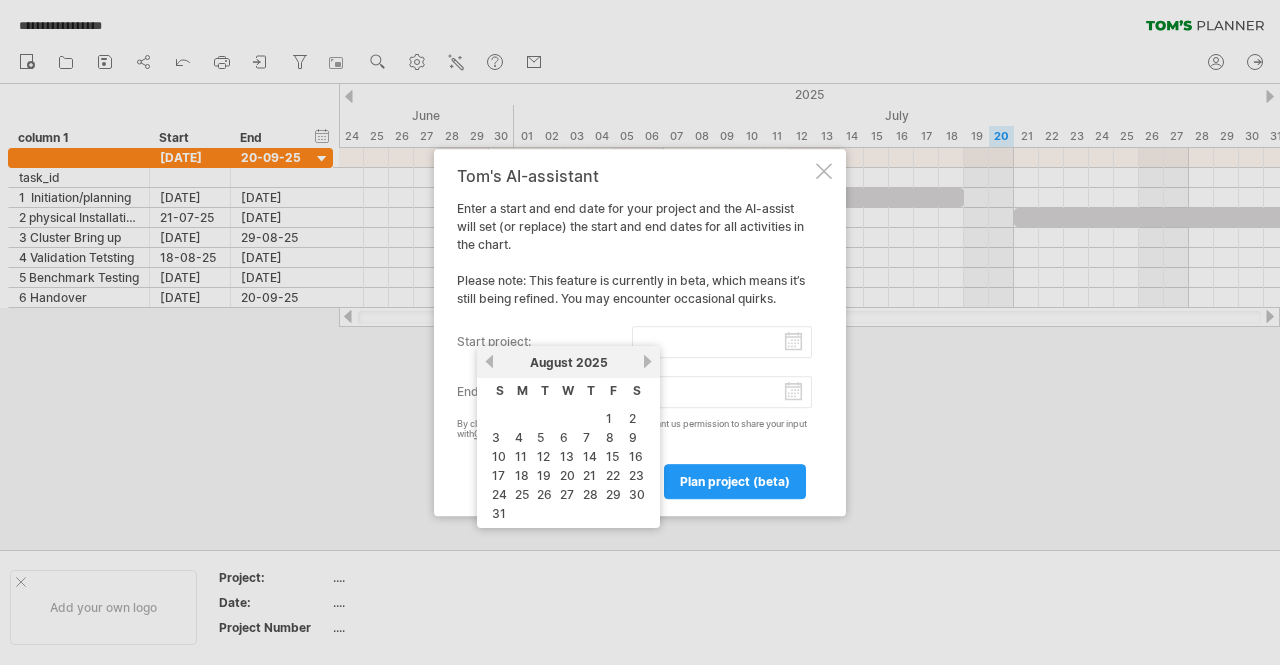 click on "previous" at bounding box center [489, 361] 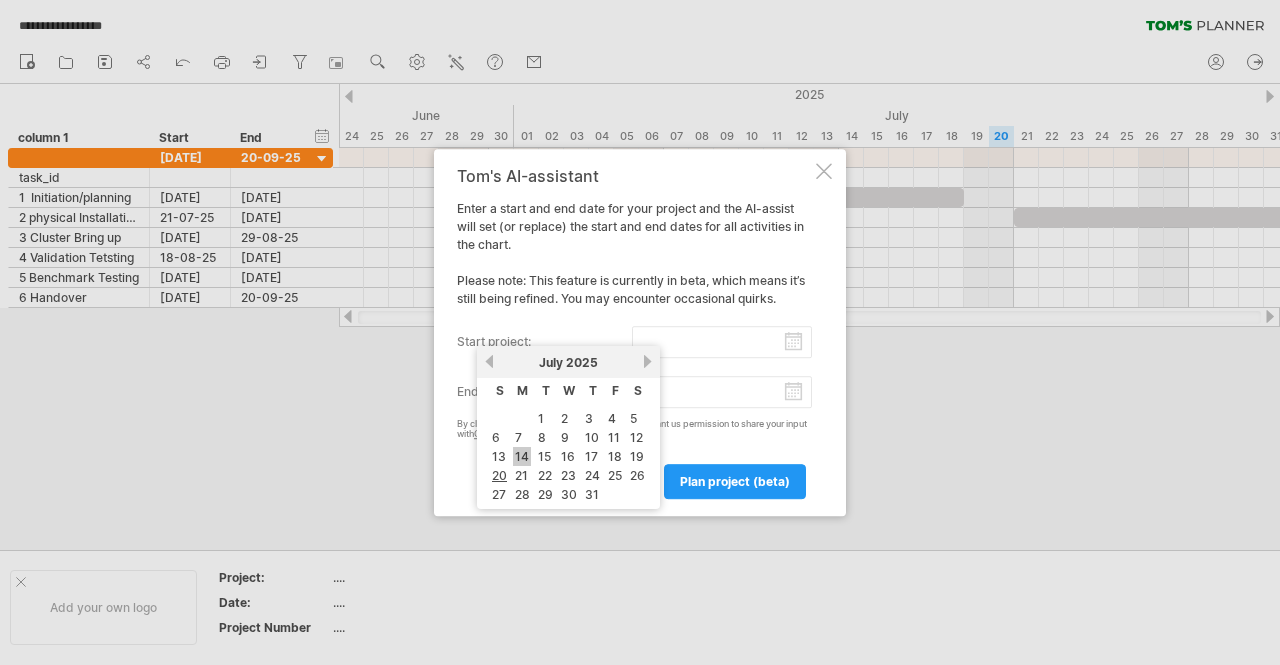 click on "14" at bounding box center (522, 456) 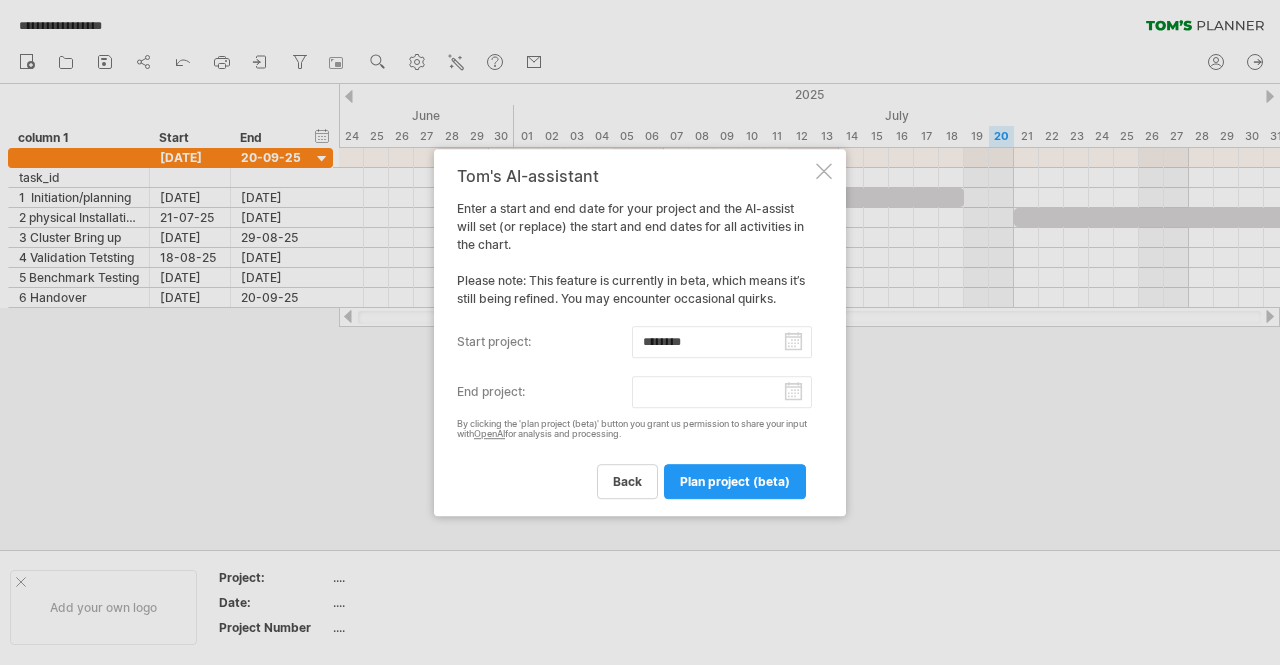 click on "end project:" at bounding box center (722, 392) 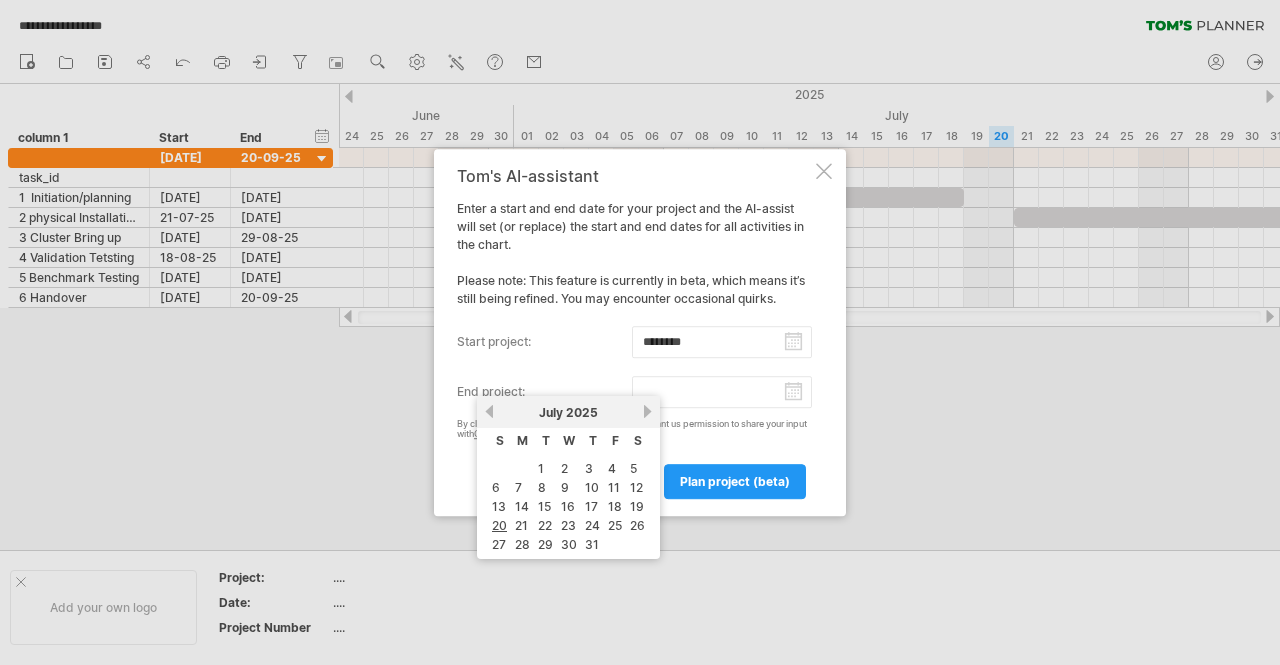 click on "[MONTH]  [YEAR]" at bounding box center [568, 412] 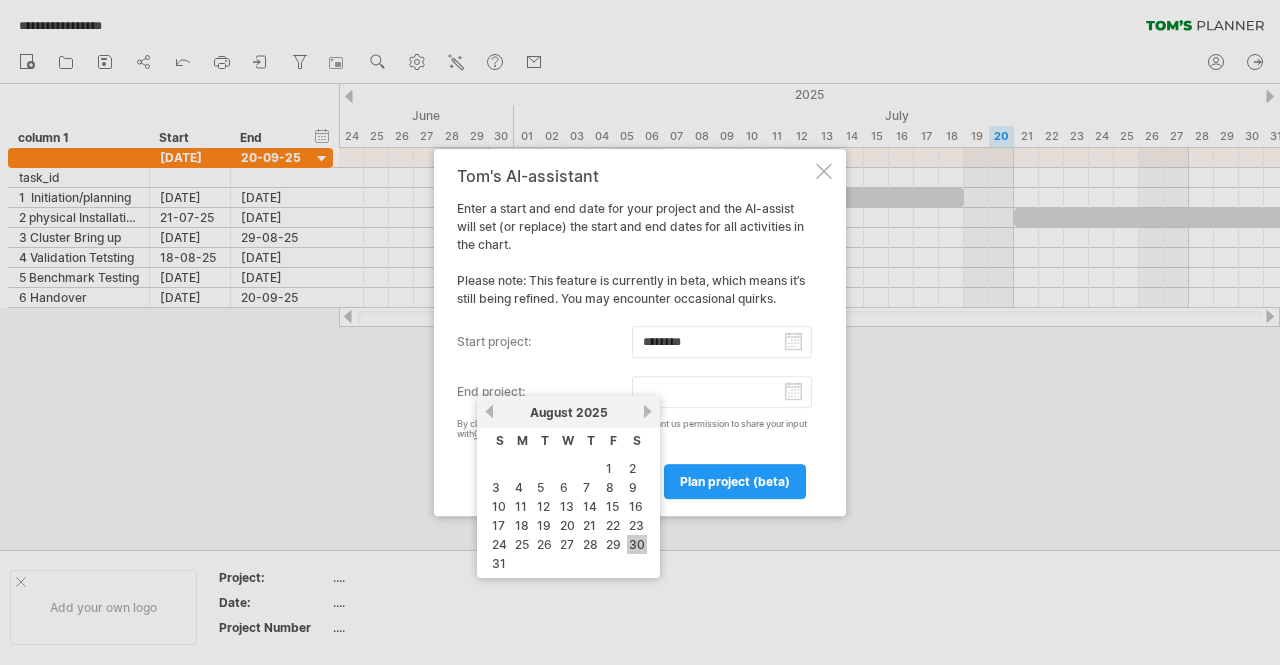 click on "30" at bounding box center [637, 544] 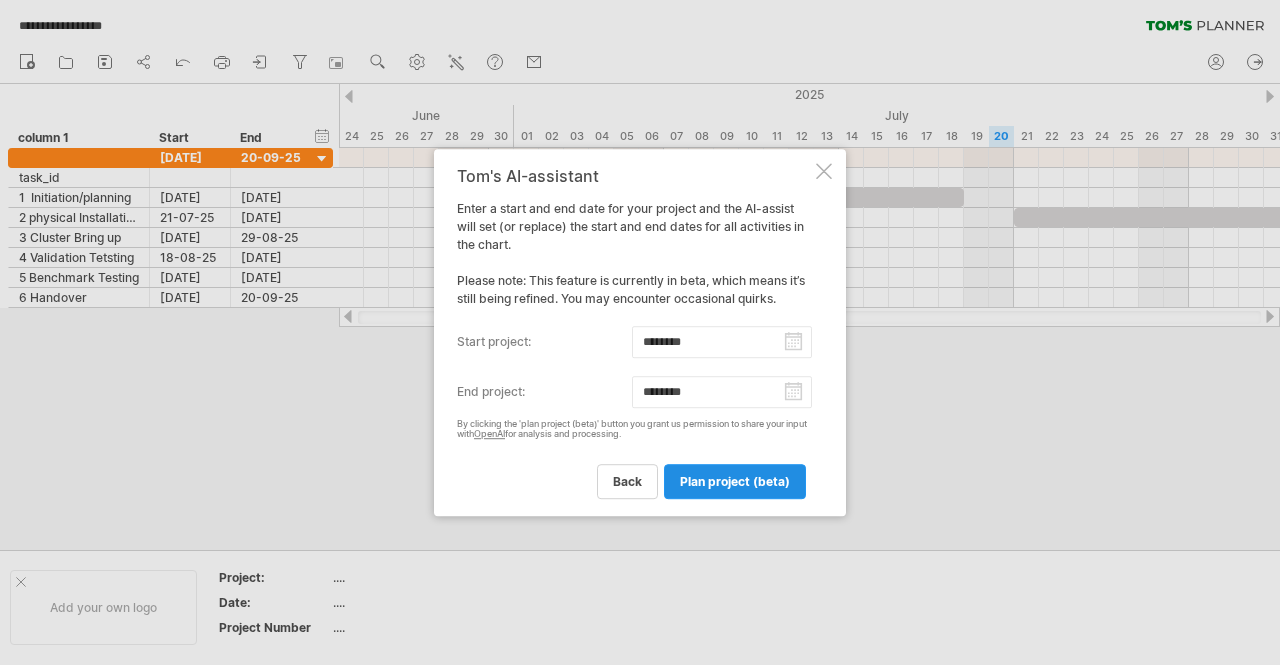 click on "plan project (beta)" at bounding box center [735, 481] 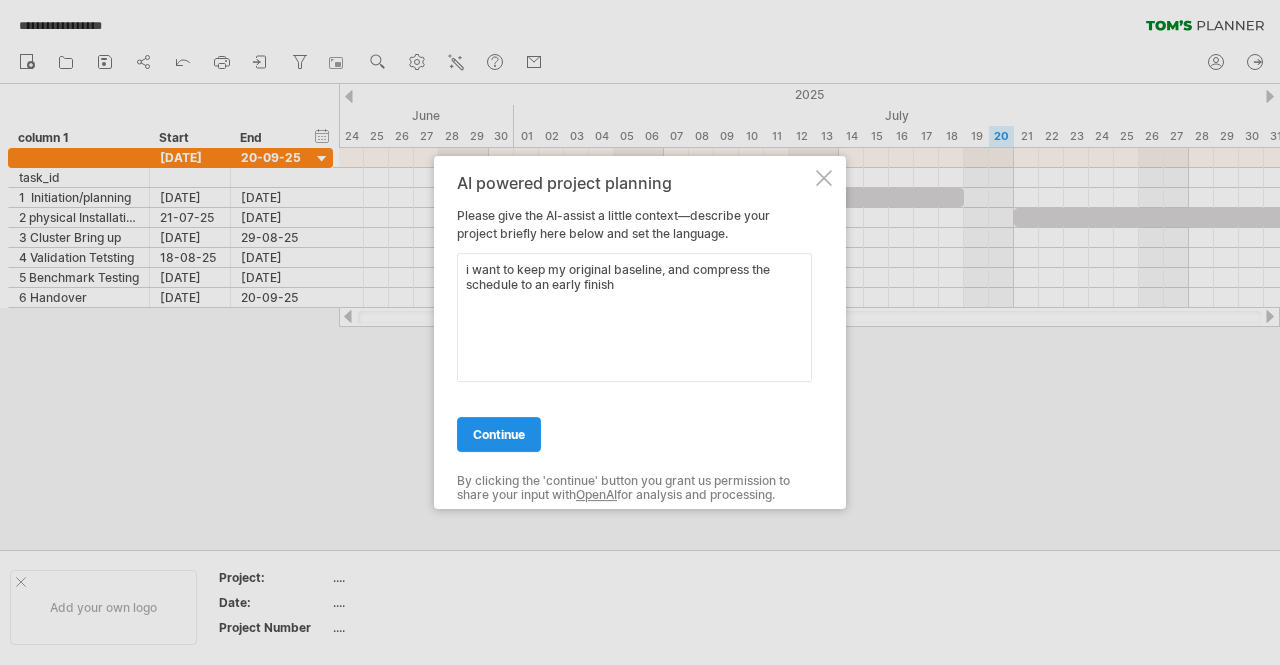 type on "i want to keep my original baseline, and compress the schedule to an early finish" 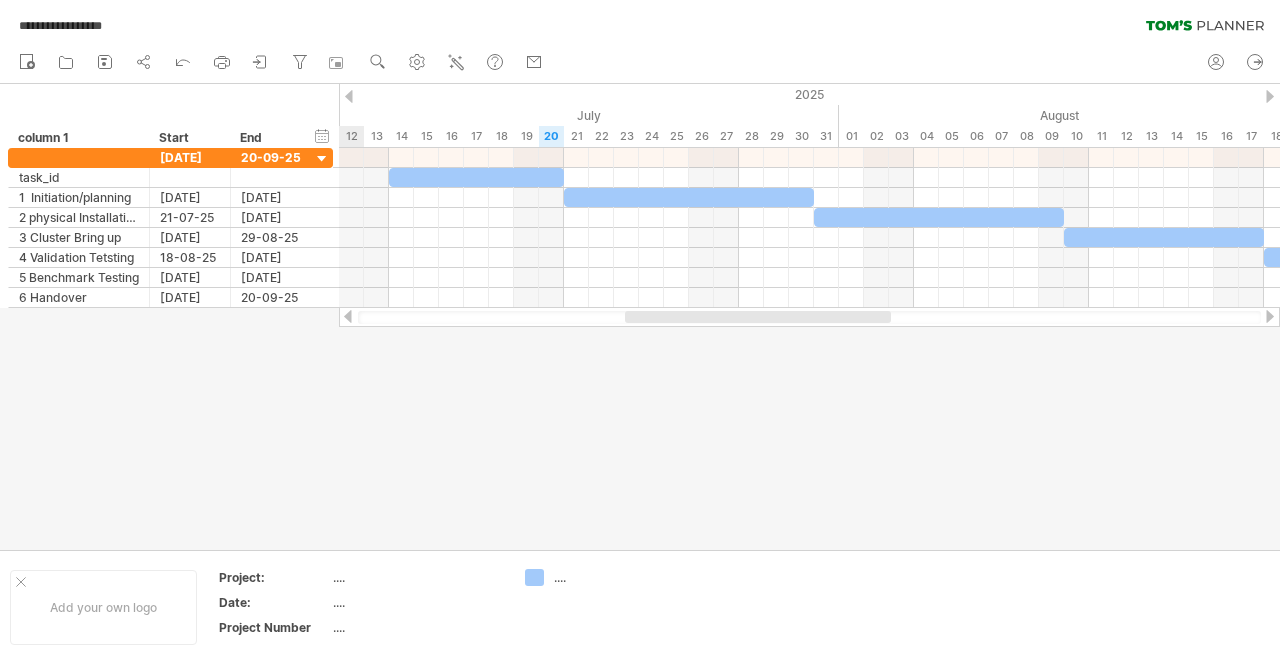 drag, startPoint x: 550, startPoint y: 315, endPoint x: 679, endPoint y: 340, distance: 131.40015 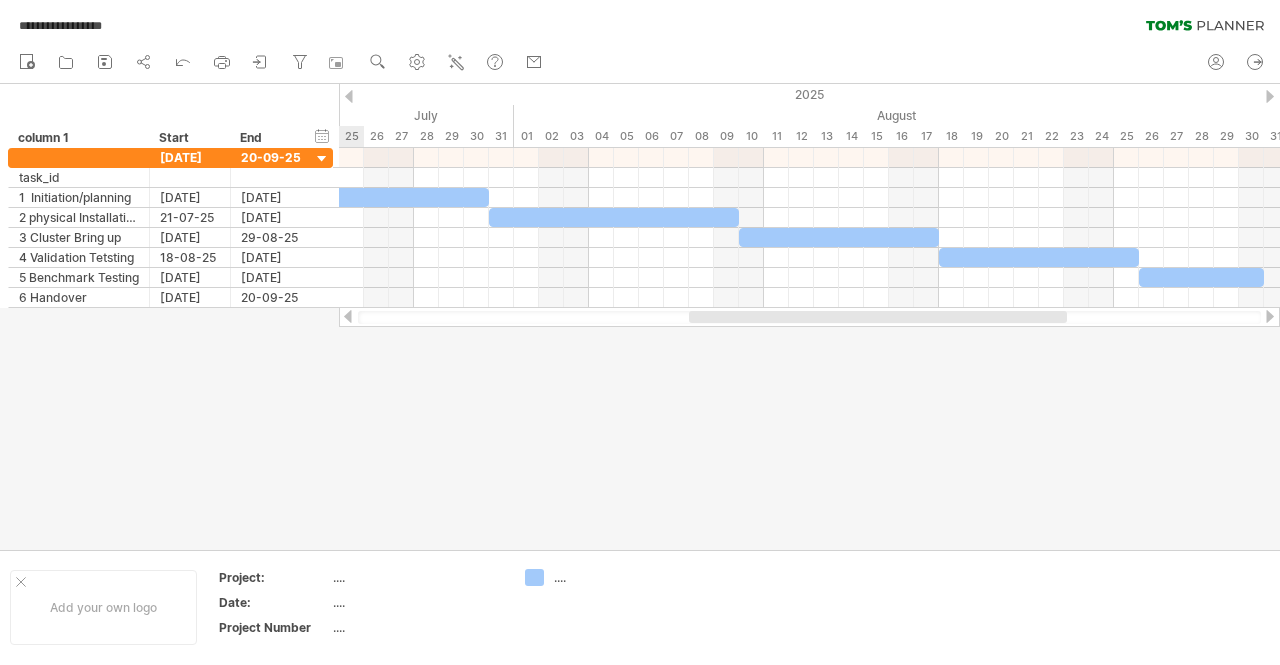 drag, startPoint x: 654, startPoint y: 319, endPoint x: 784, endPoint y: 371, distance: 140.01428 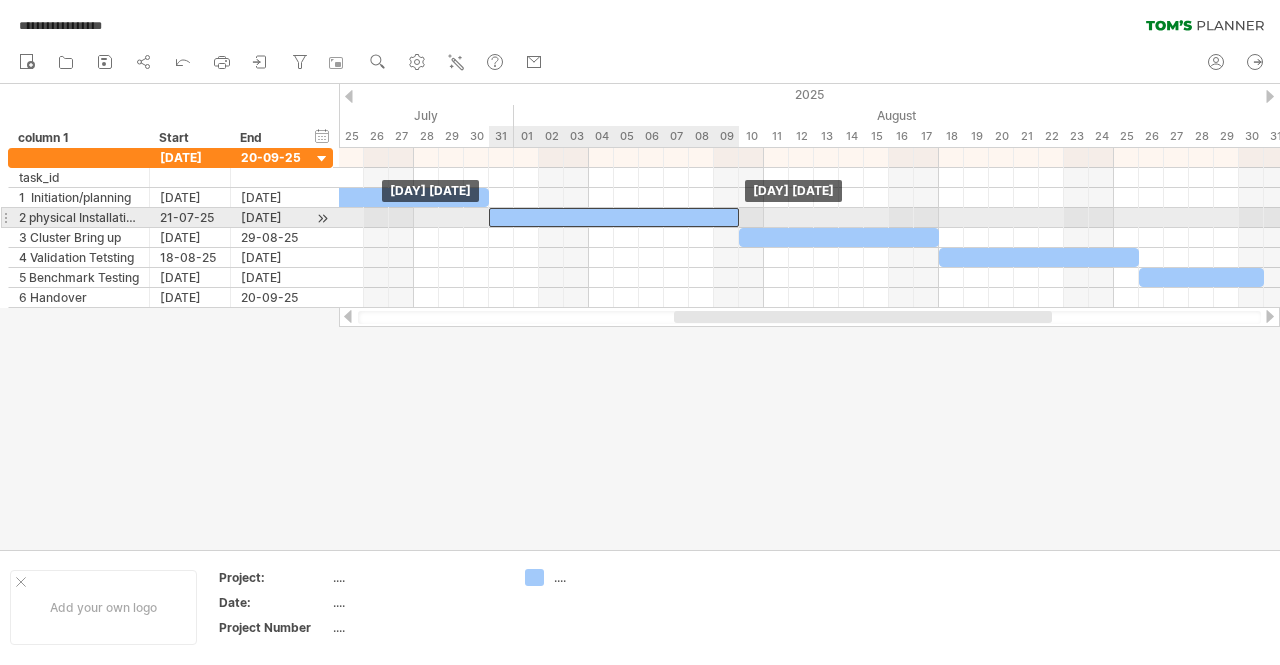 click at bounding box center (614, 217) 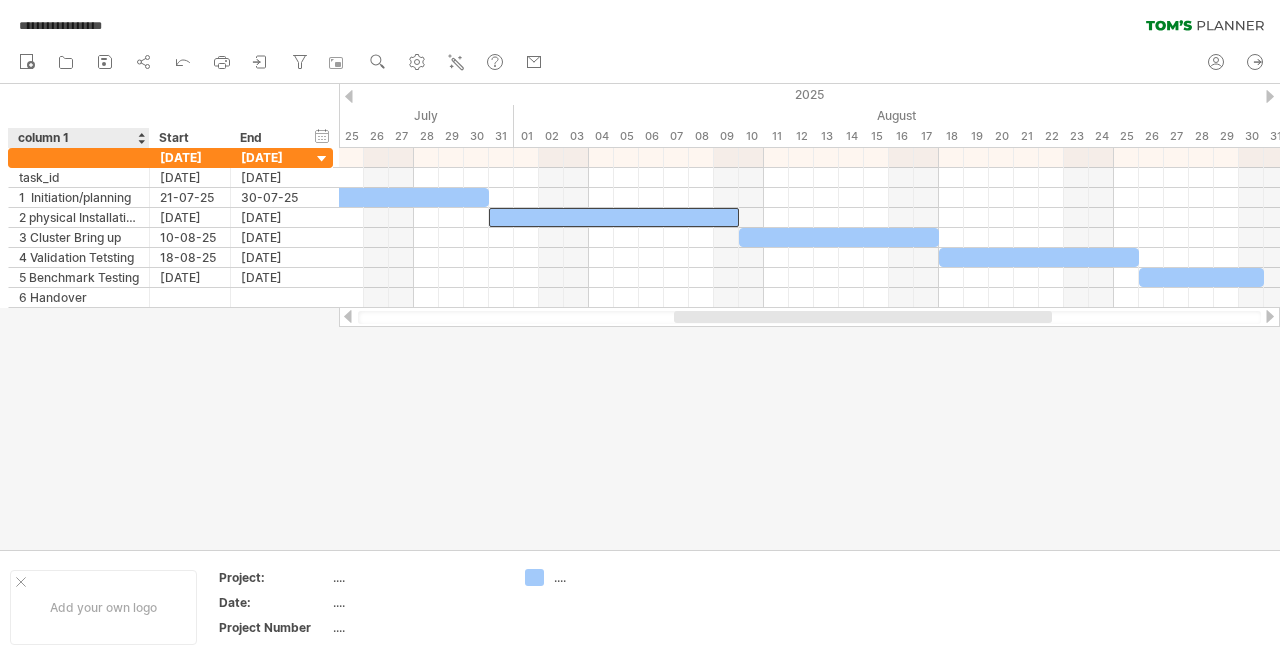 click at bounding box center (640, 317) 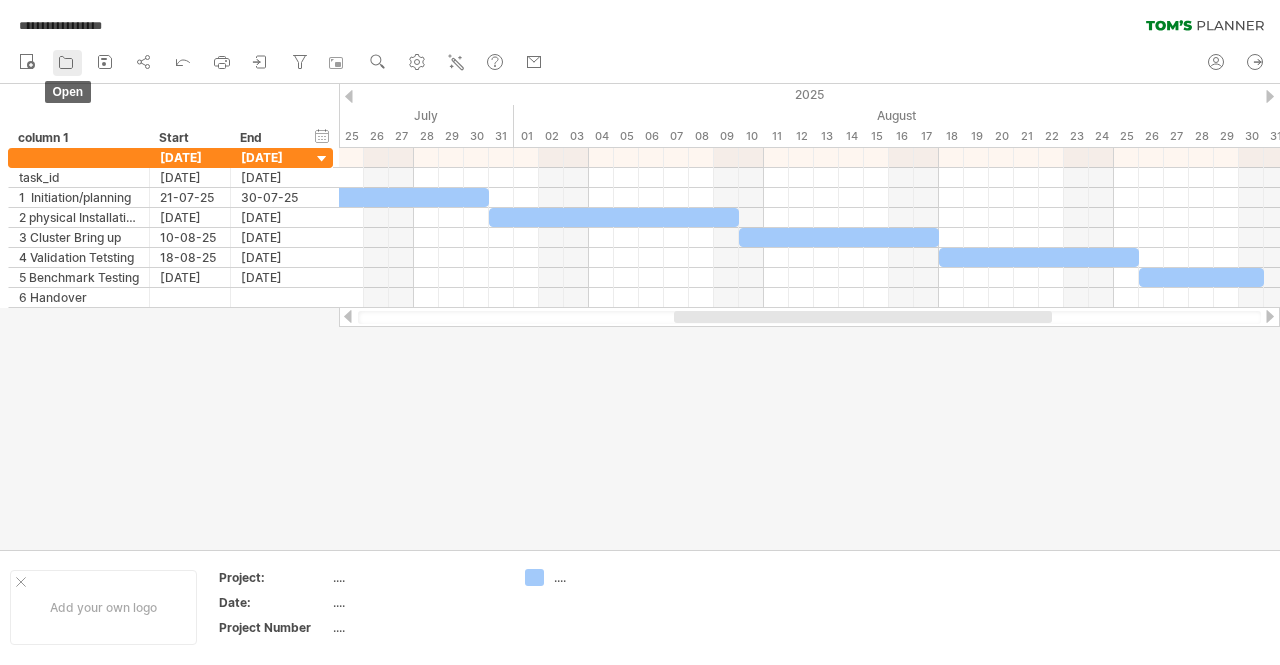 click 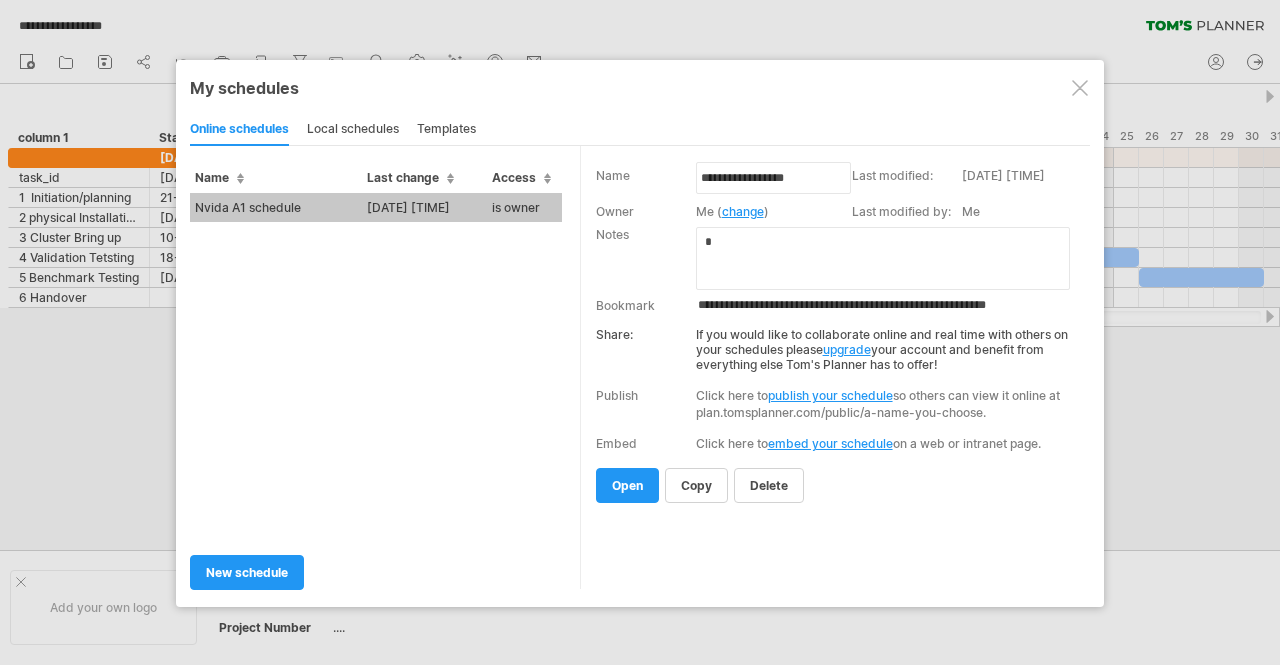 click at bounding box center [640, 332] 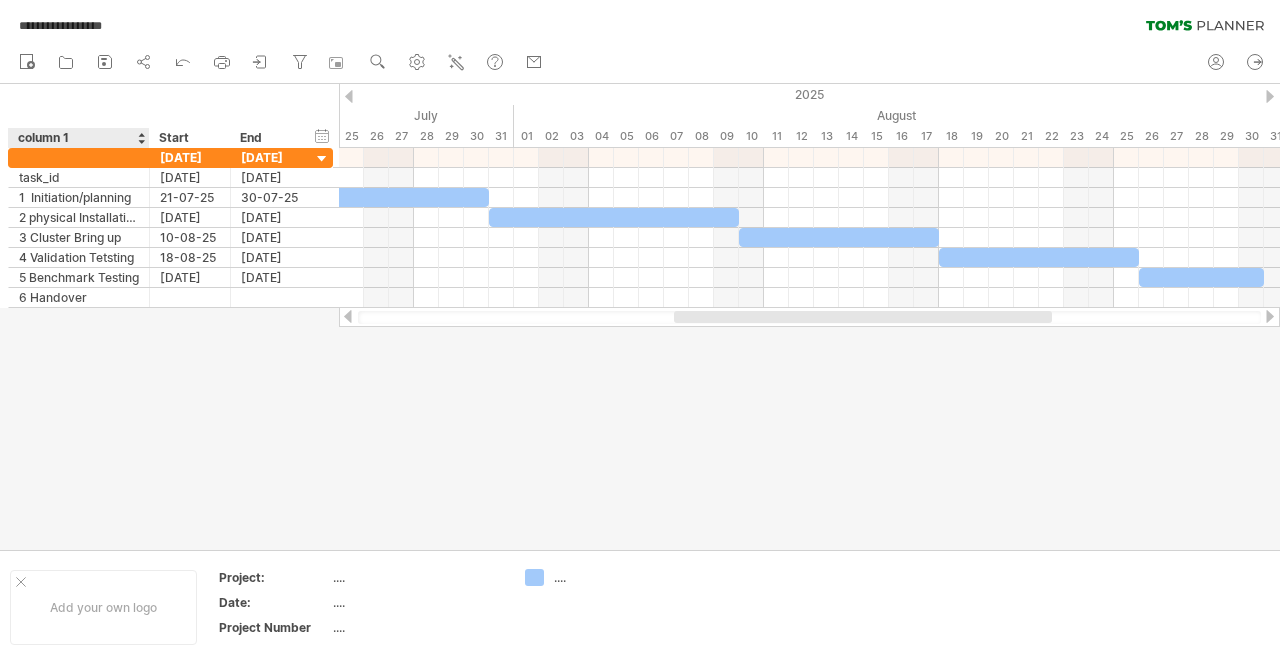 click at bounding box center [640, 317] 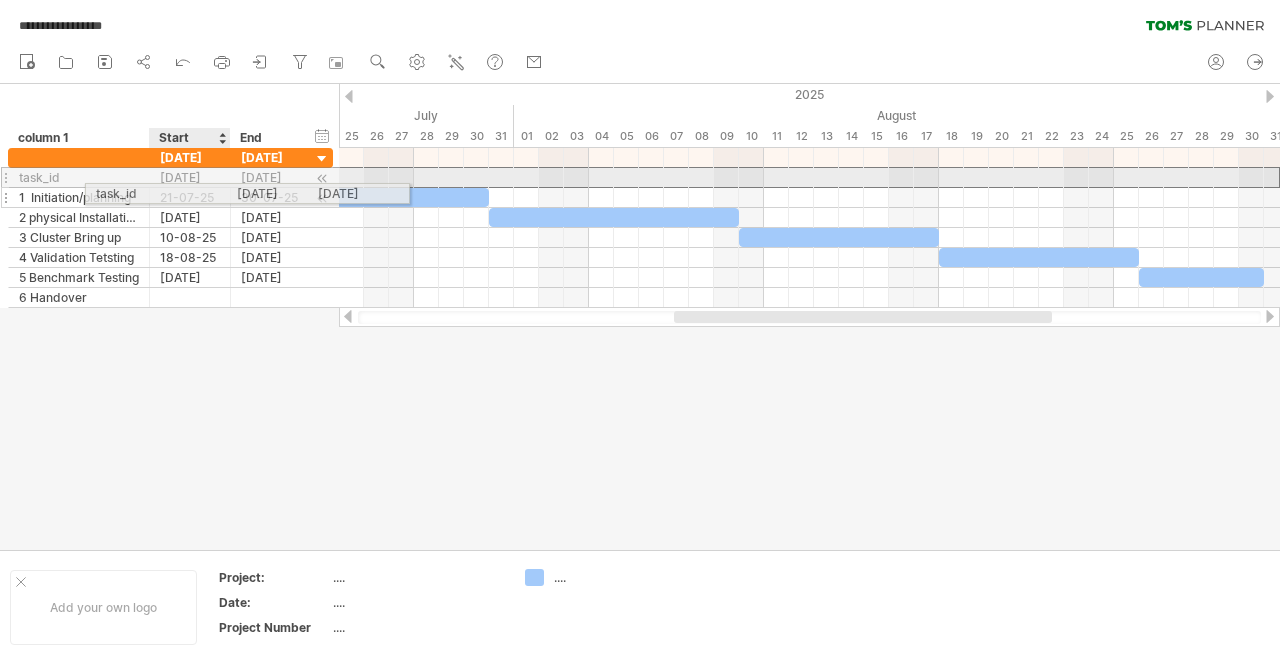 drag, startPoint x: 38, startPoint y: 177, endPoint x: 169, endPoint y: 190, distance: 131.64346 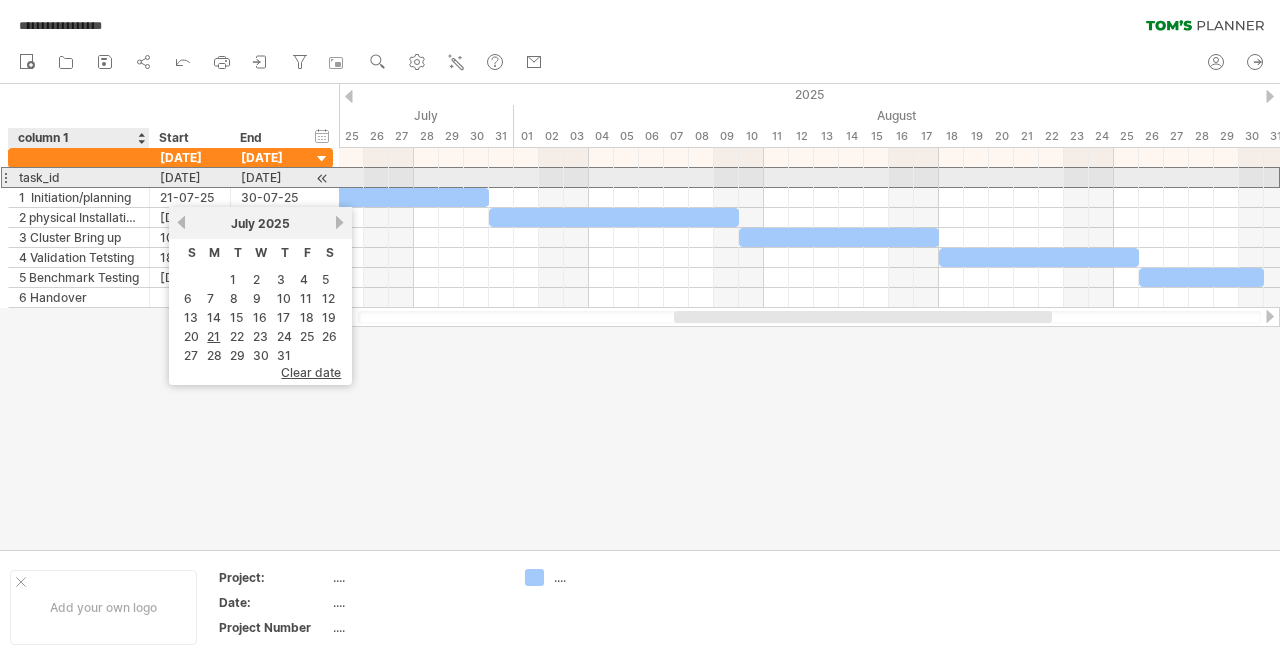 click on "task_id" at bounding box center [79, 177] 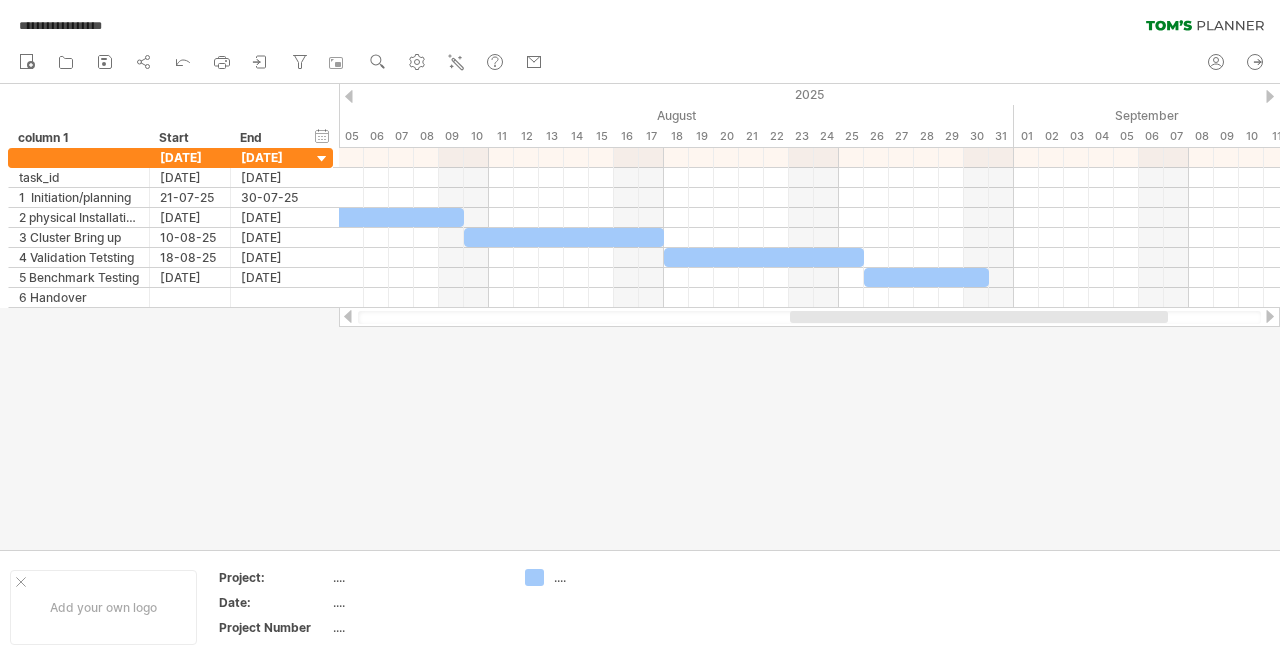 drag, startPoint x: 1090, startPoint y: 315, endPoint x: 1137, endPoint y: 320, distance: 47.26521 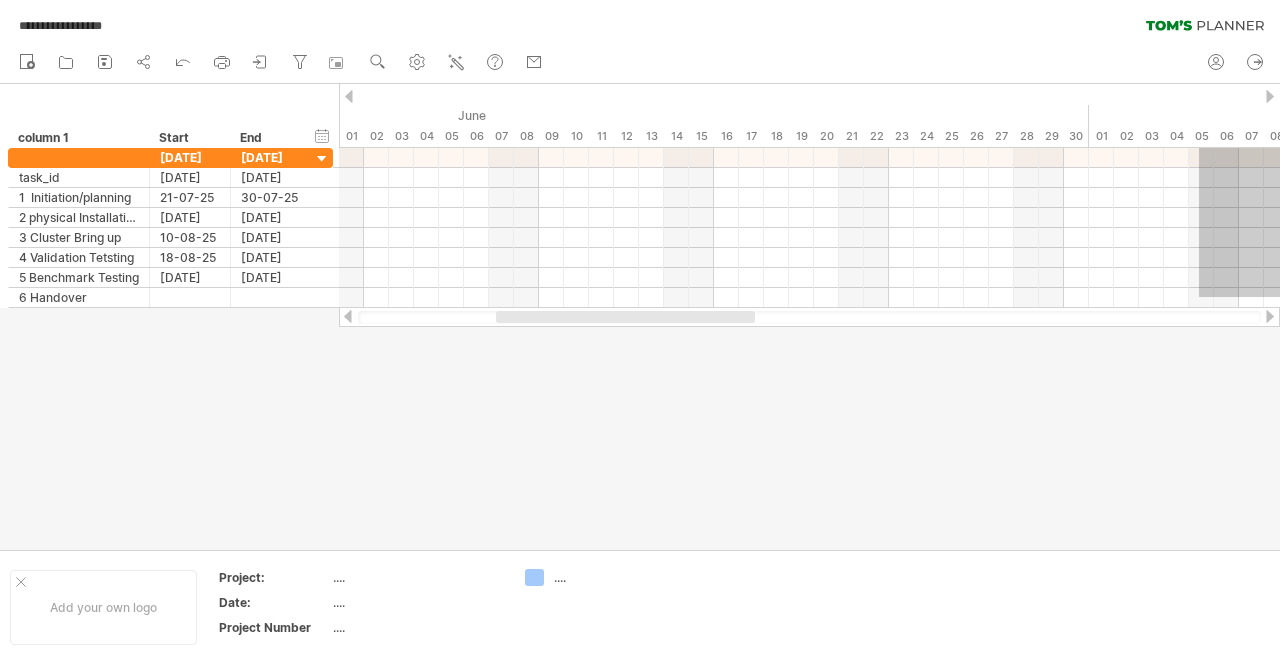 drag, startPoint x: 979, startPoint y: 296, endPoint x: 890, endPoint y: 93, distance: 221.65288 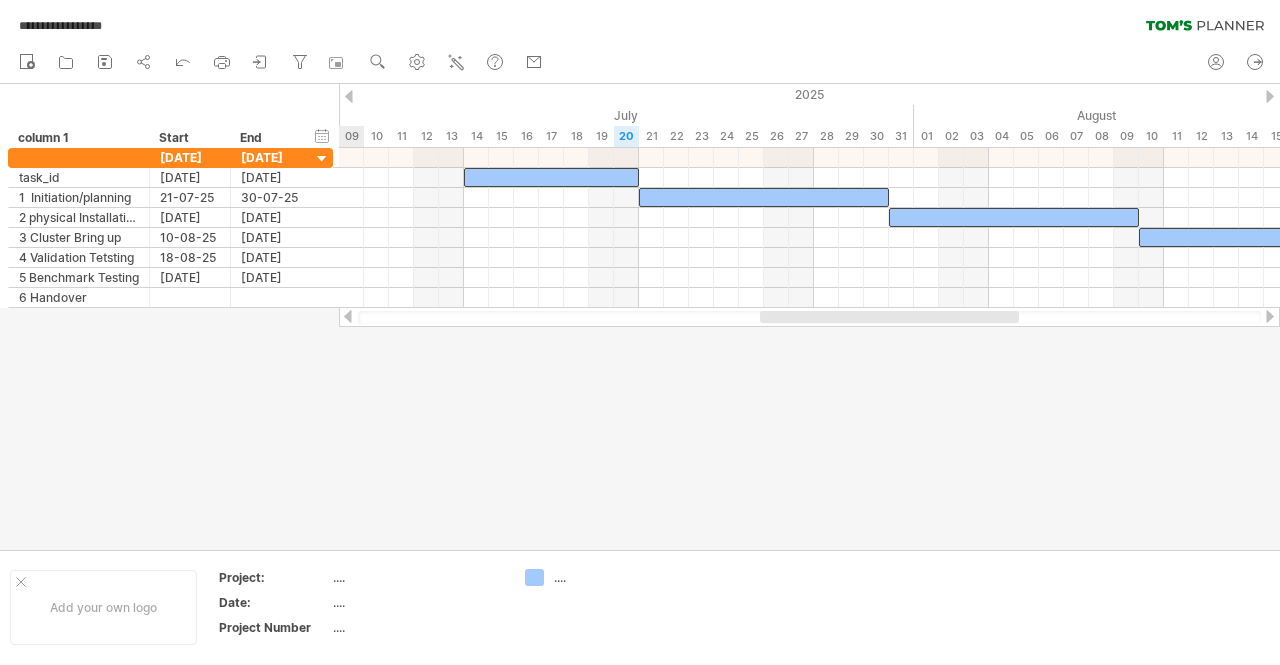 drag, startPoint x: 712, startPoint y: 313, endPoint x: 976, endPoint y: 312, distance: 264.0019 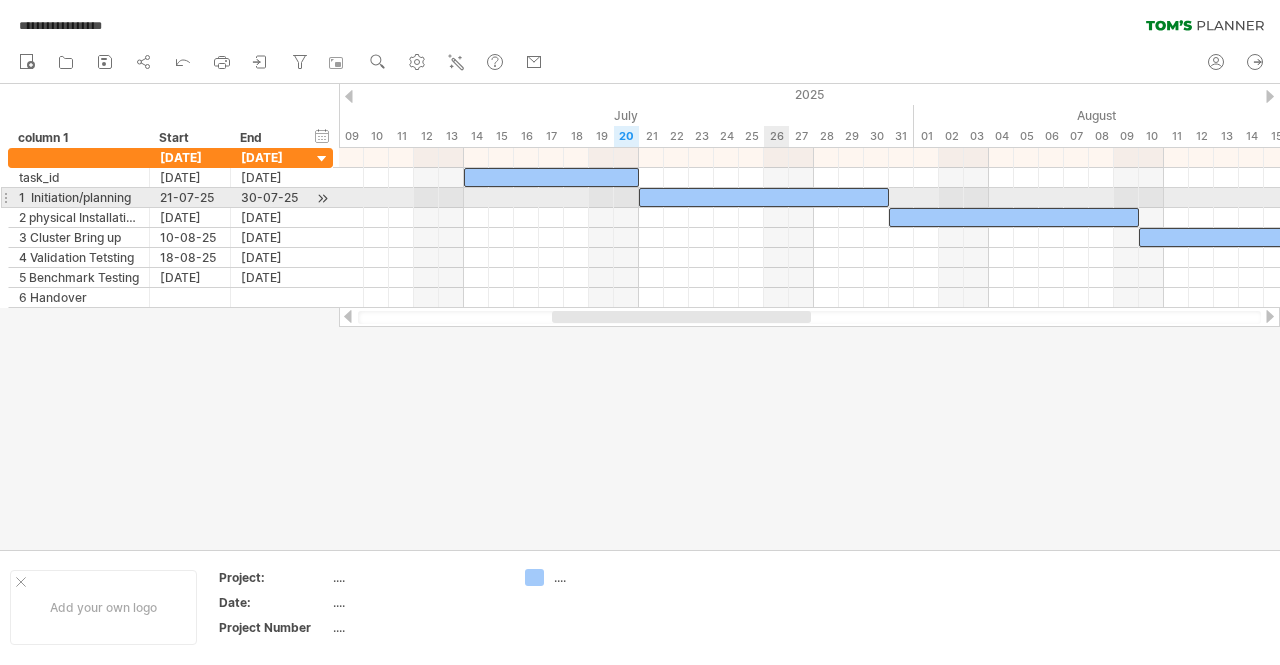 click at bounding box center [764, 197] 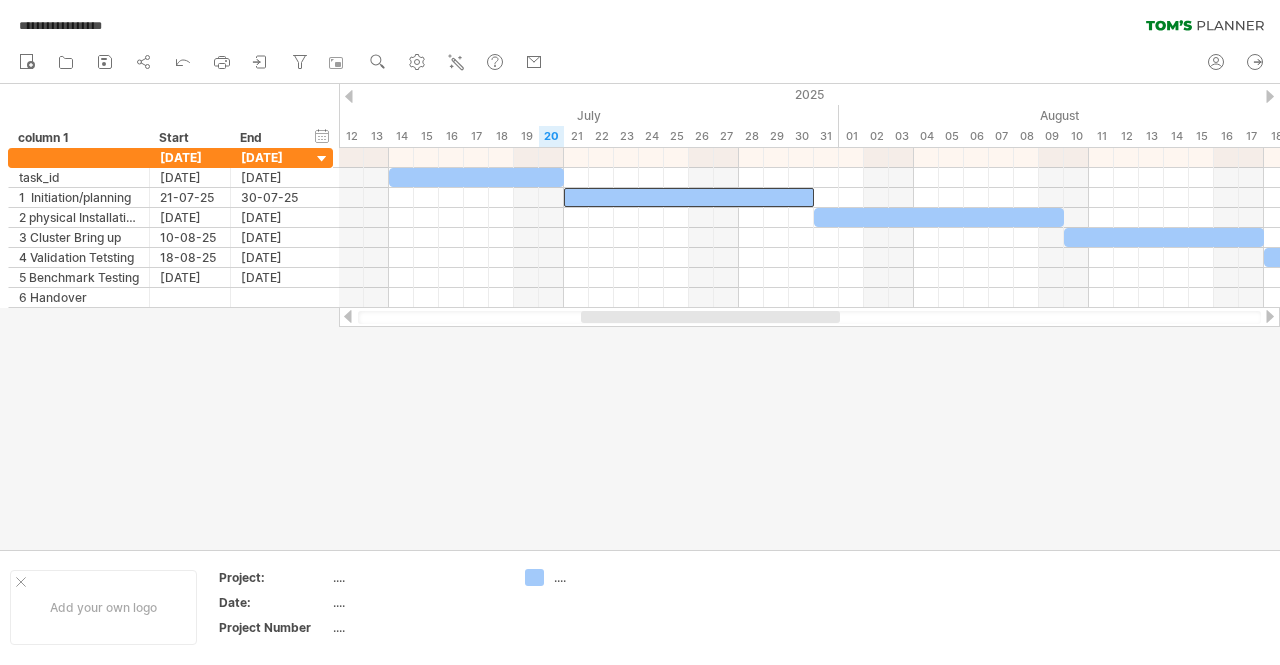 drag, startPoint x: 747, startPoint y: 319, endPoint x: 784, endPoint y: 319, distance: 37 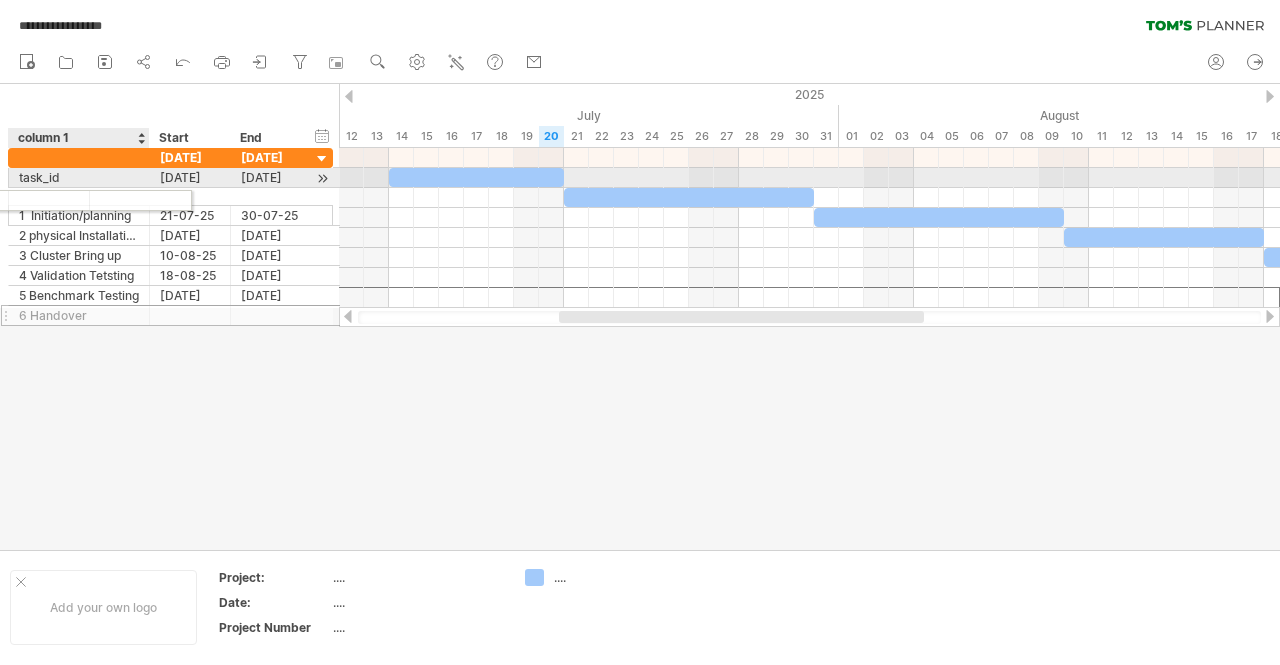 drag, startPoint x: 276, startPoint y: 291, endPoint x: 116, endPoint y: 193, distance: 187.62729 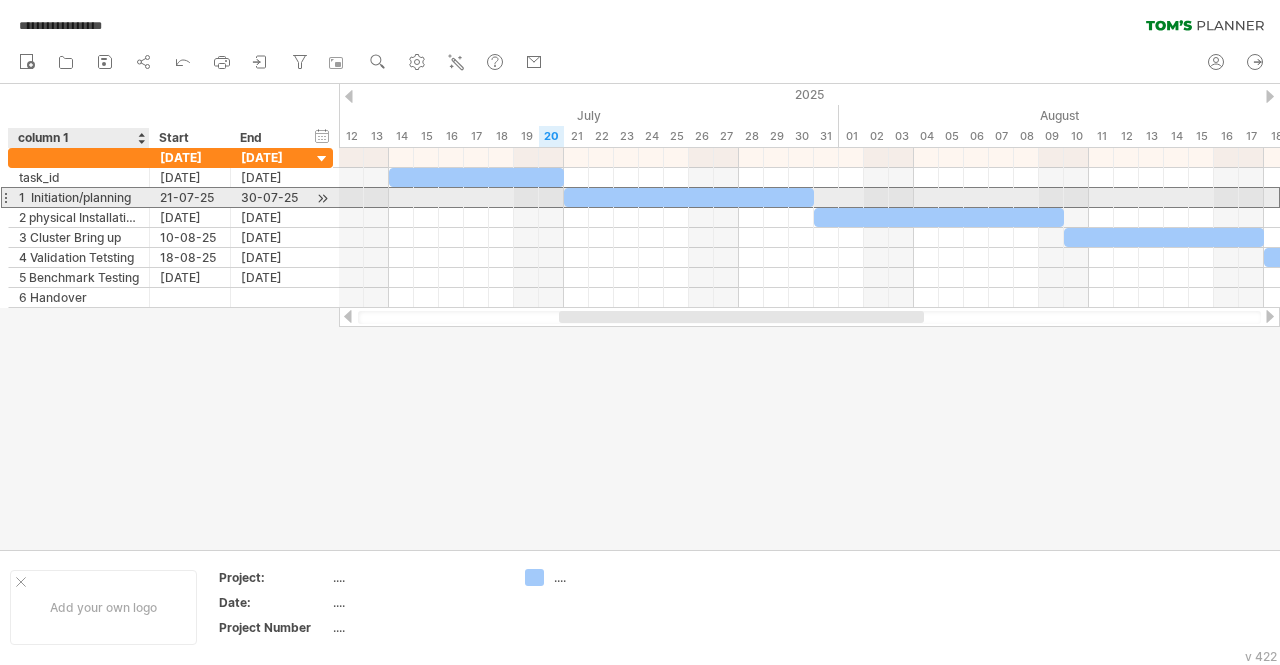 click on "1  Initiation/planning" at bounding box center (79, 197) 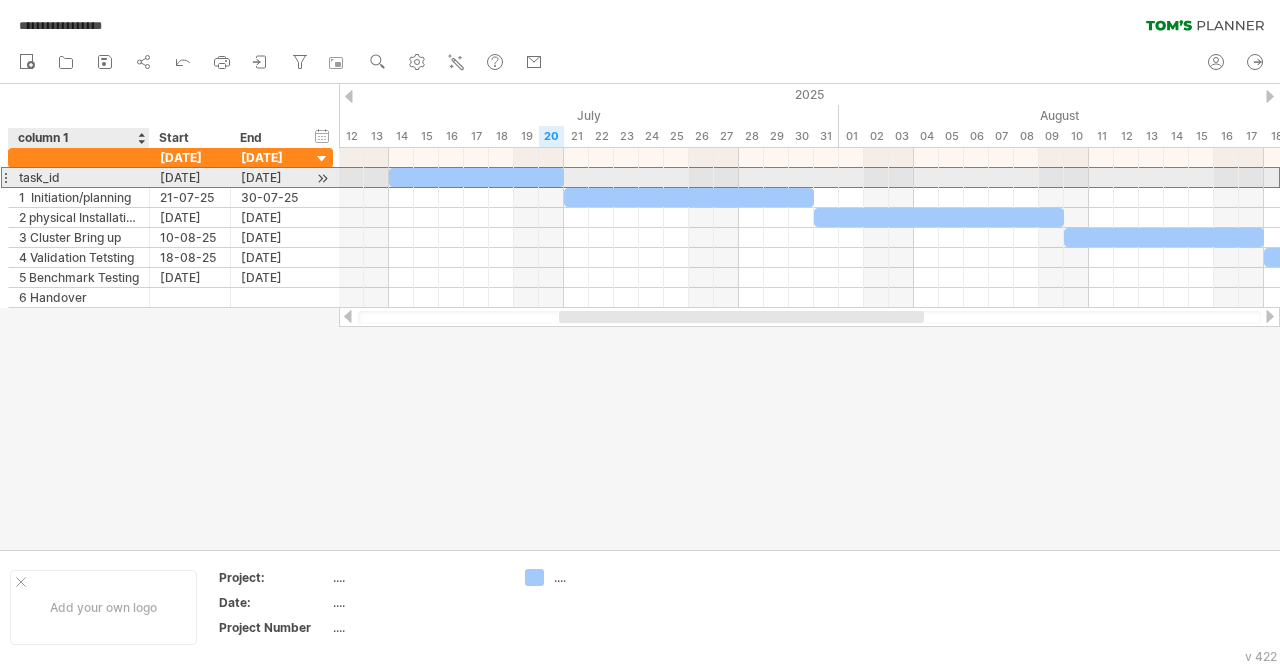click on "task_id" at bounding box center (79, 177) 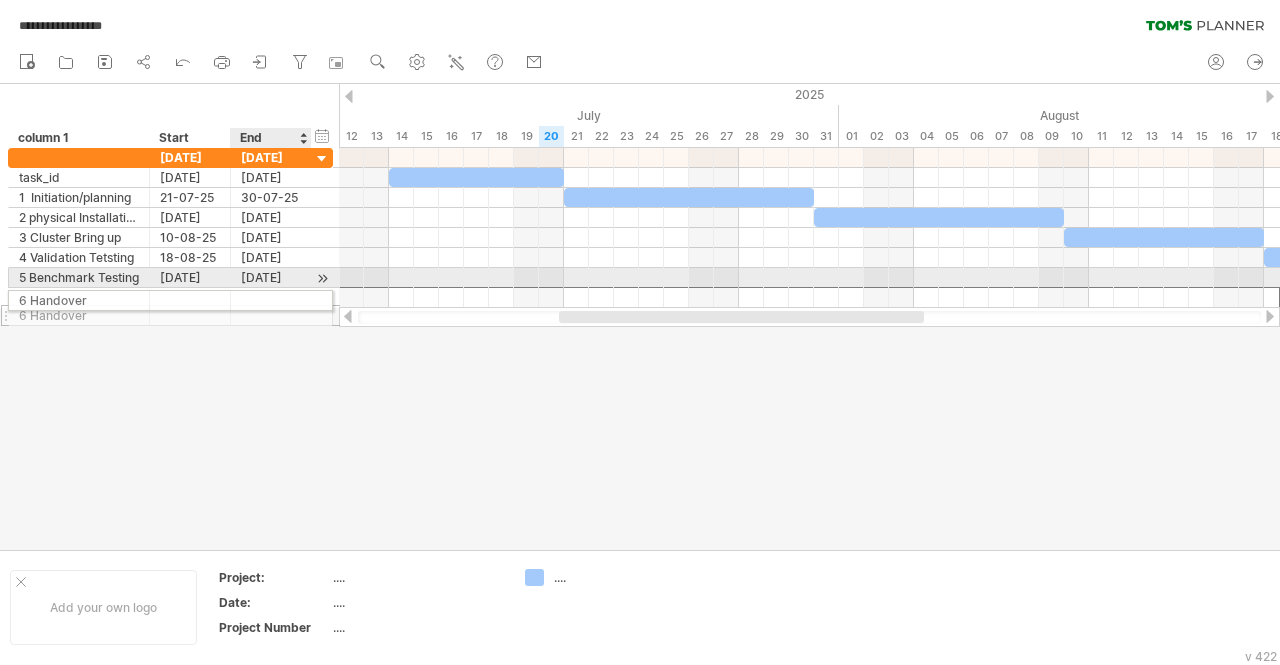 drag, startPoint x: 286, startPoint y: 290, endPoint x: 254, endPoint y: 297, distance: 32.75668 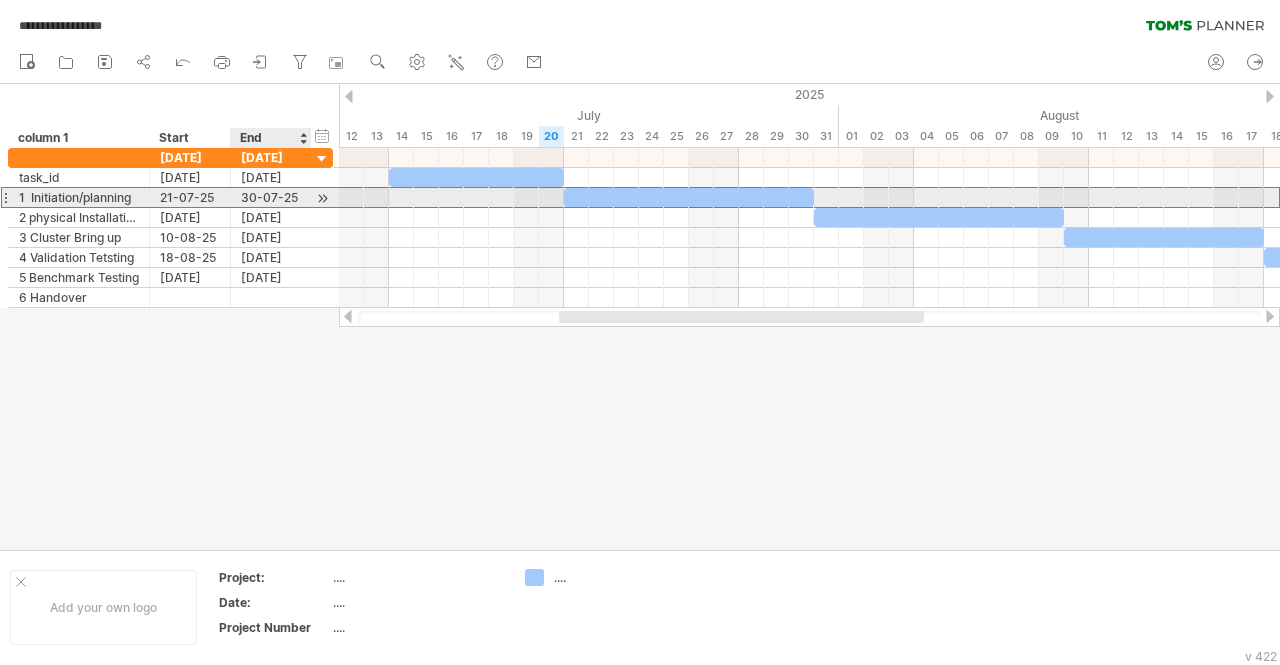 click on "30-07-25" at bounding box center (271, 197) 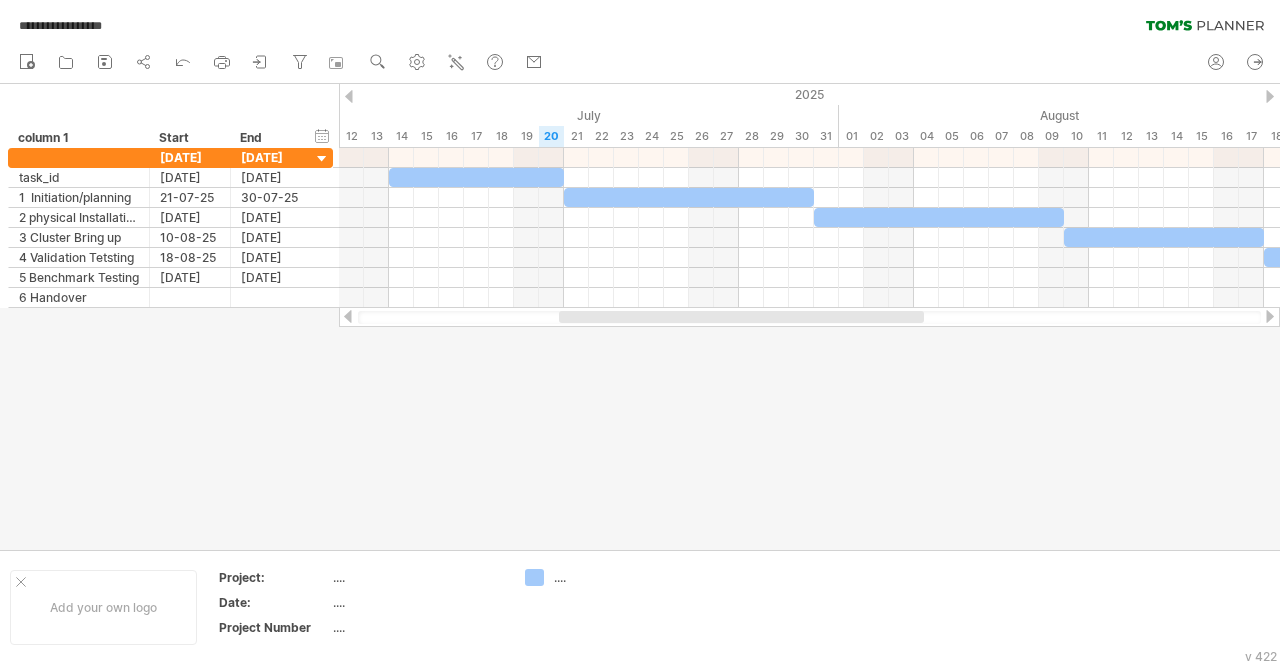 click at bounding box center [640, 317] 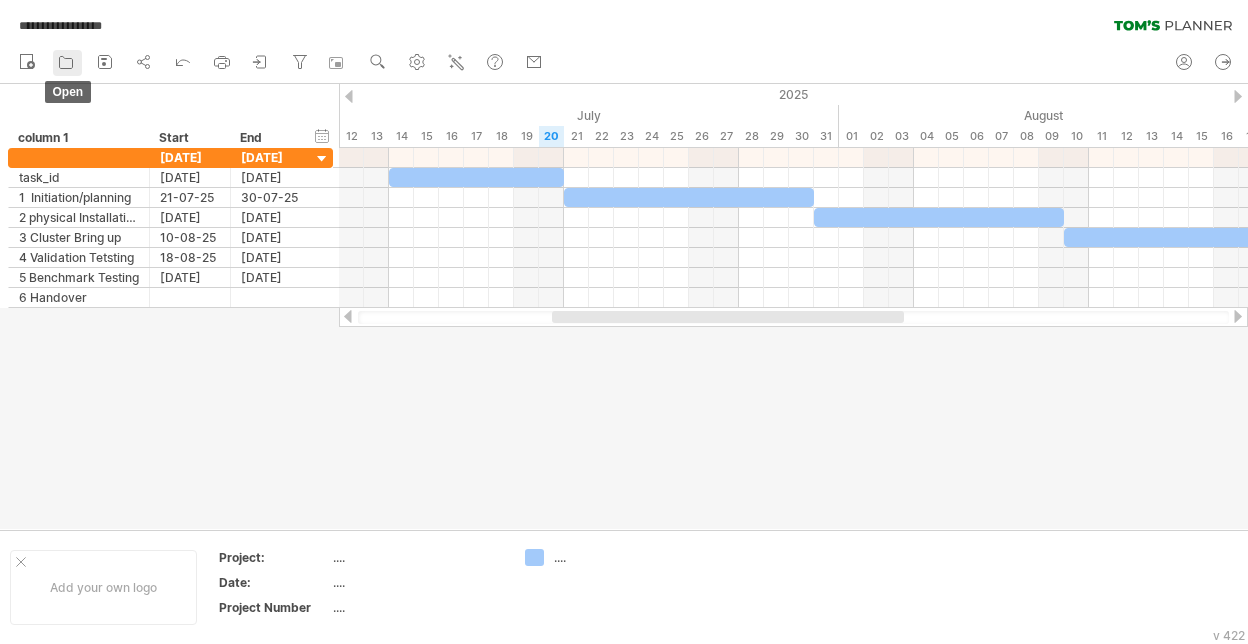 click 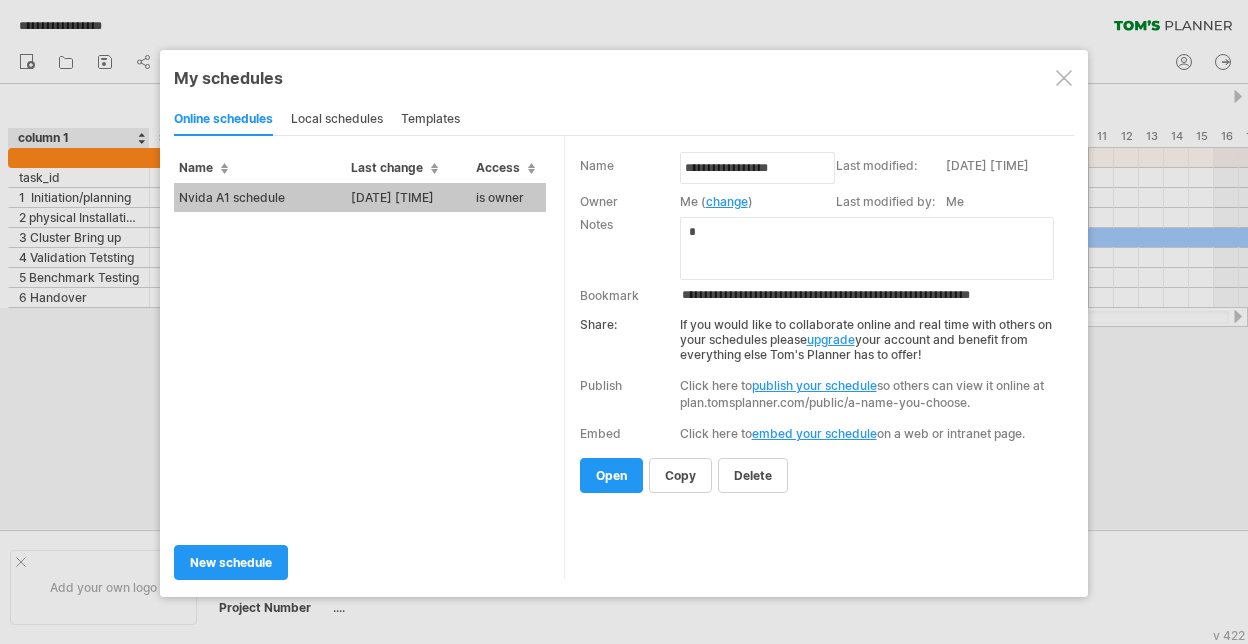 click at bounding box center [624, 322] 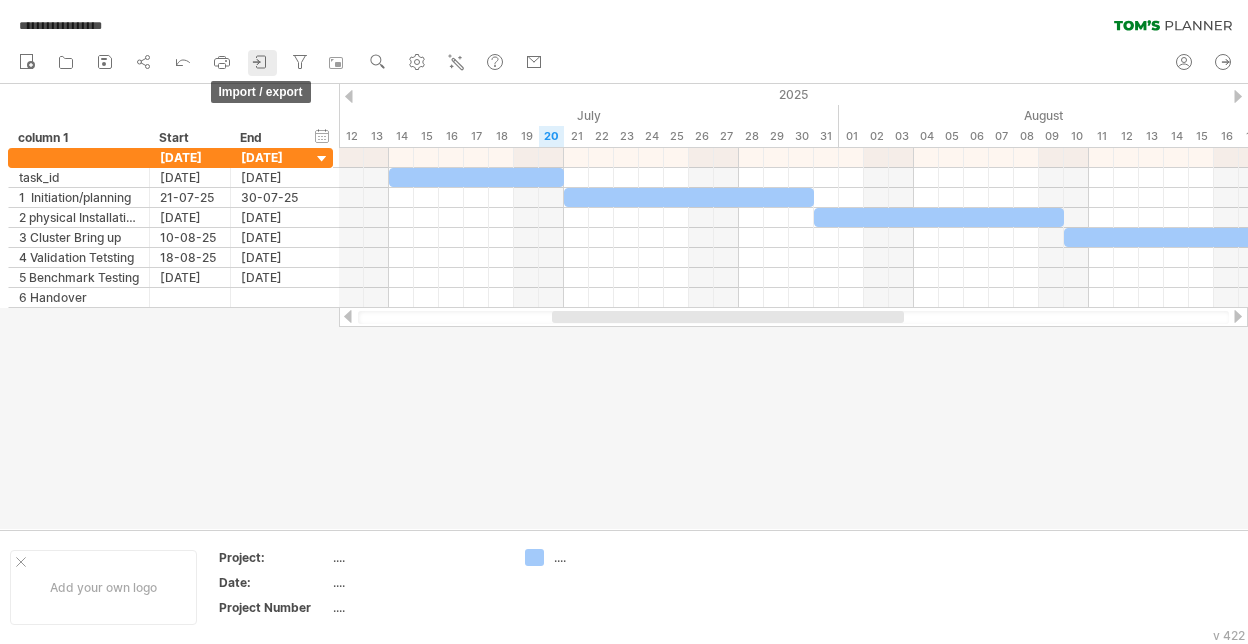 click 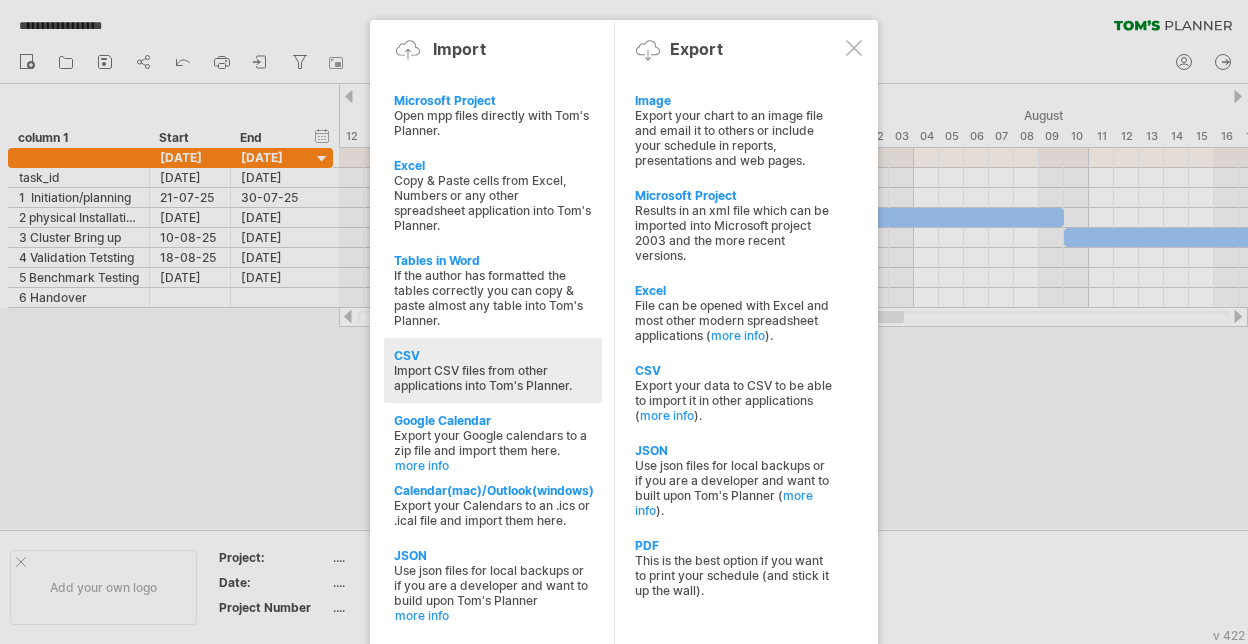 click at bounding box center (-1591, 488) 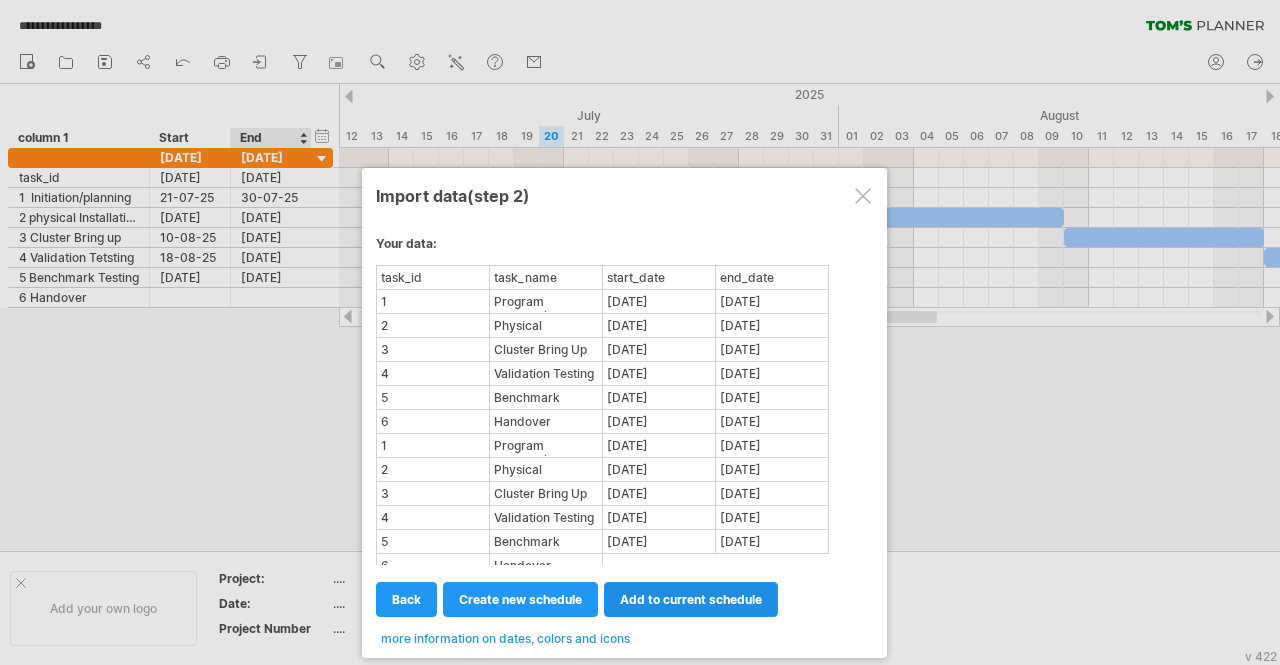 click on "add to current schedule" at bounding box center [691, 599] 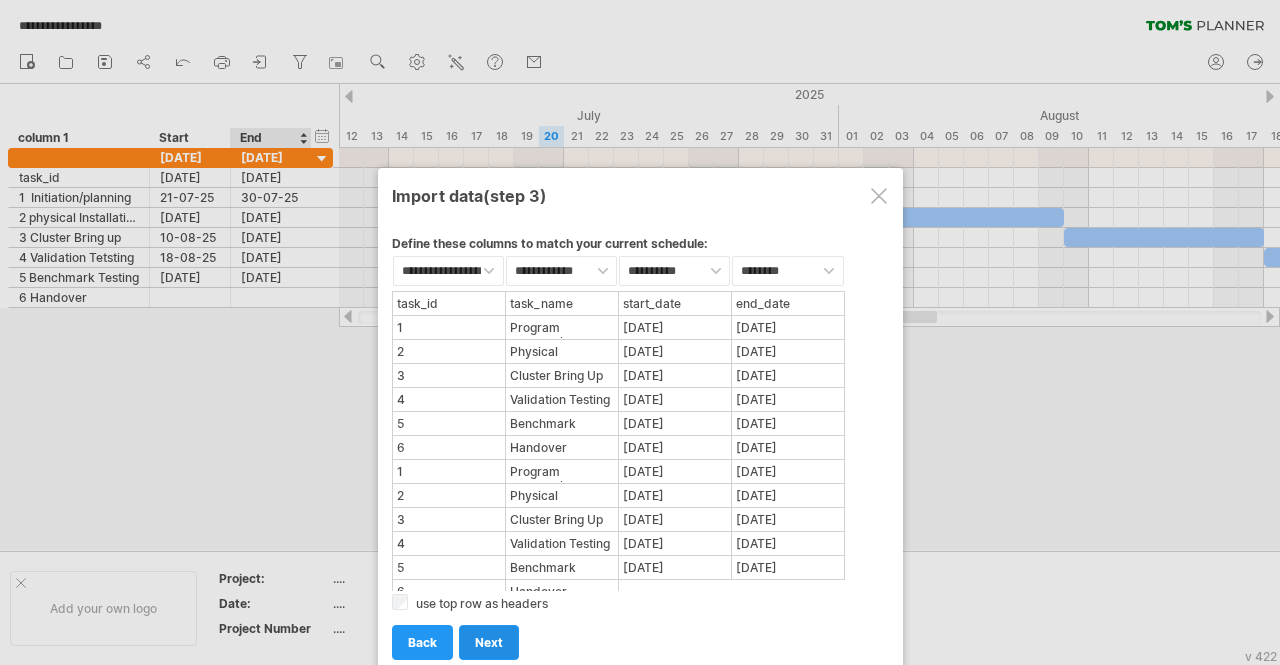 click on "next" at bounding box center [489, 642] 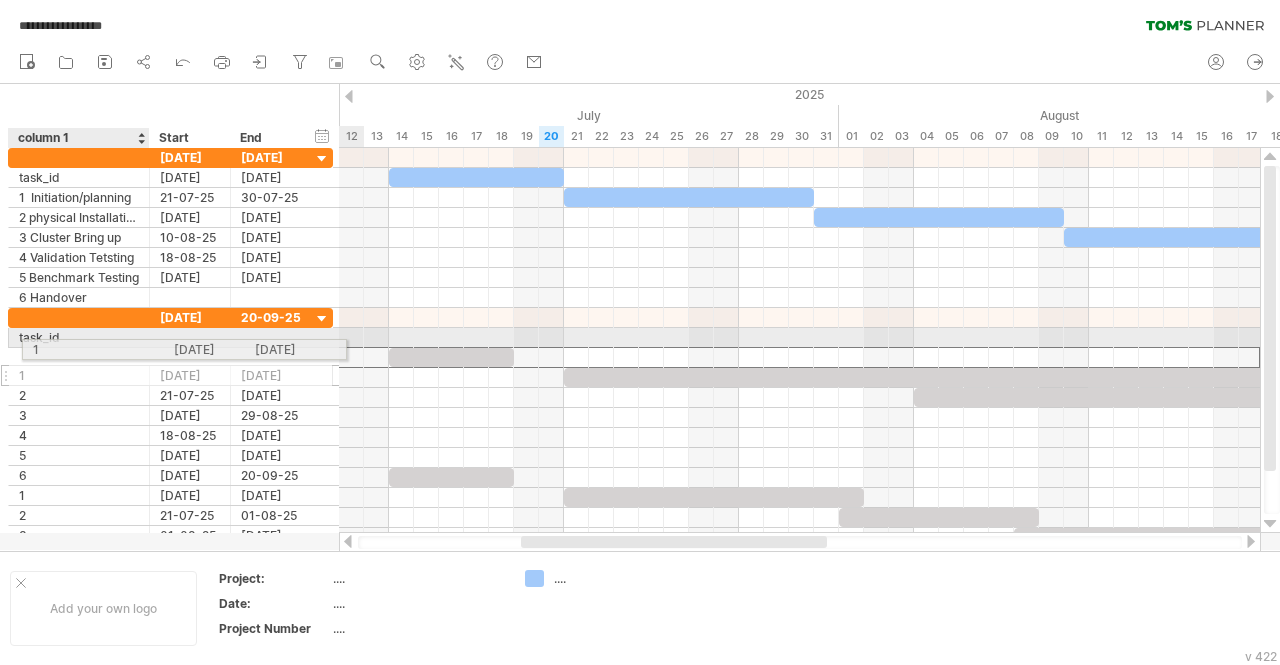 drag, startPoint x: 36, startPoint y: 347, endPoint x: 102, endPoint y: 346, distance: 66.007576 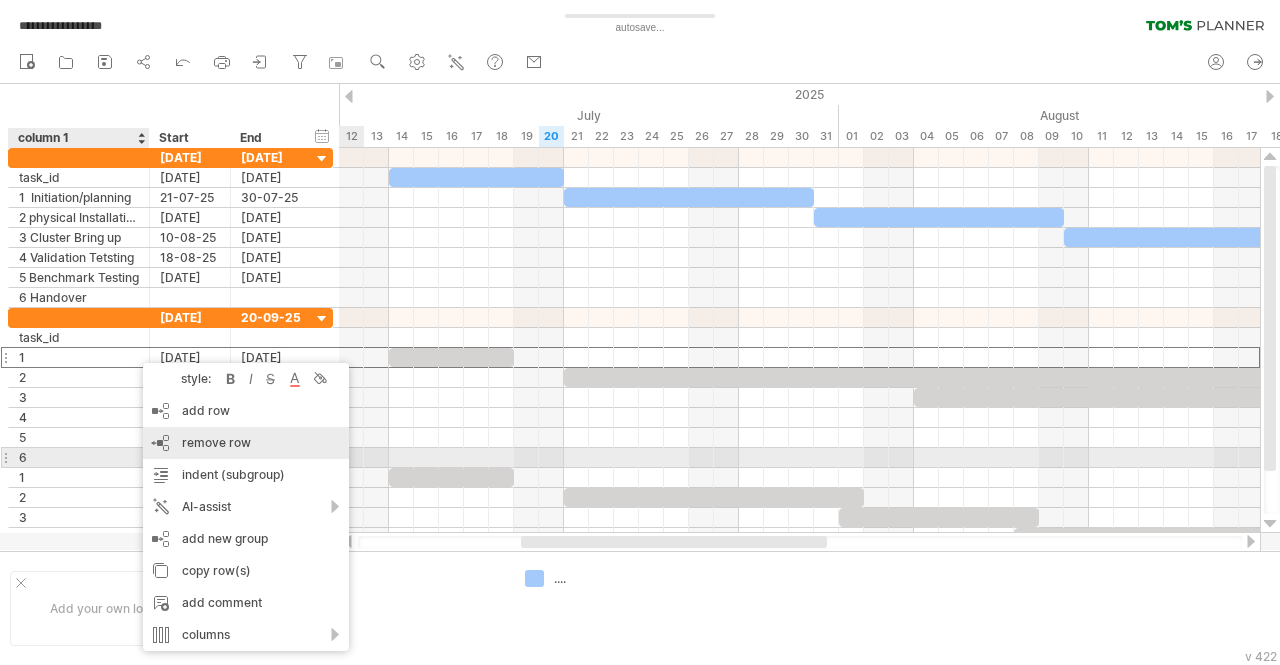 click on "remove row remove selected rows" at bounding box center (246, 443) 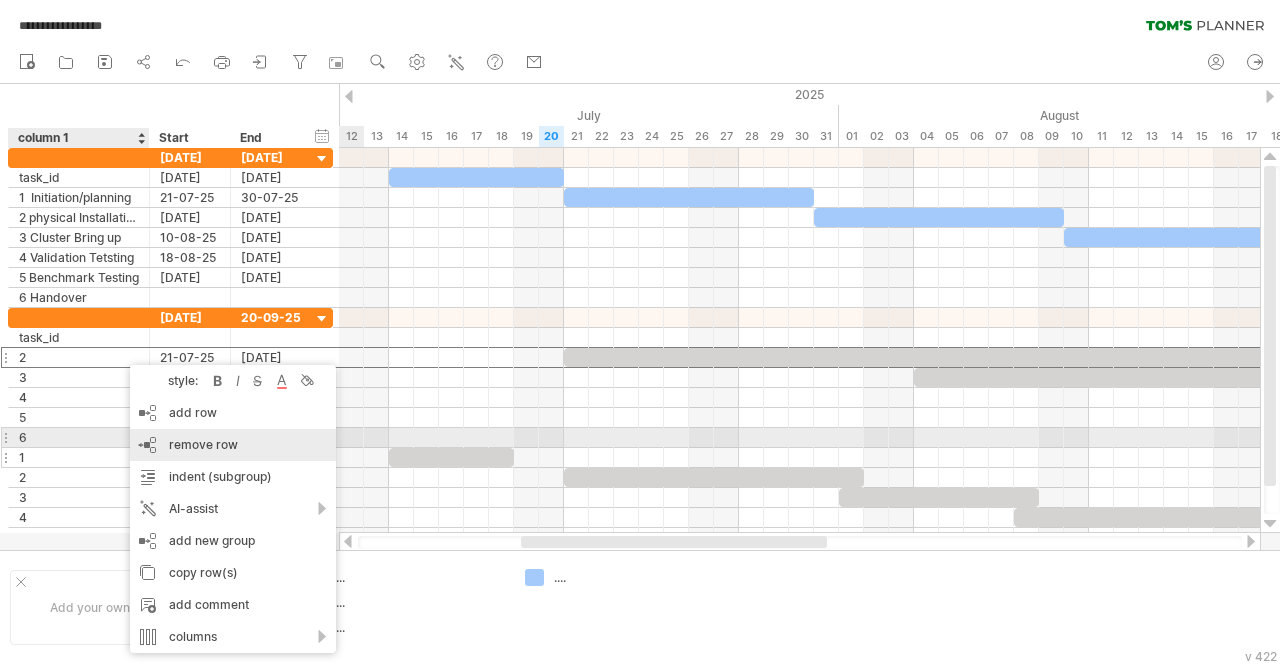 click on "remove row remove selected rows" at bounding box center (233, 445) 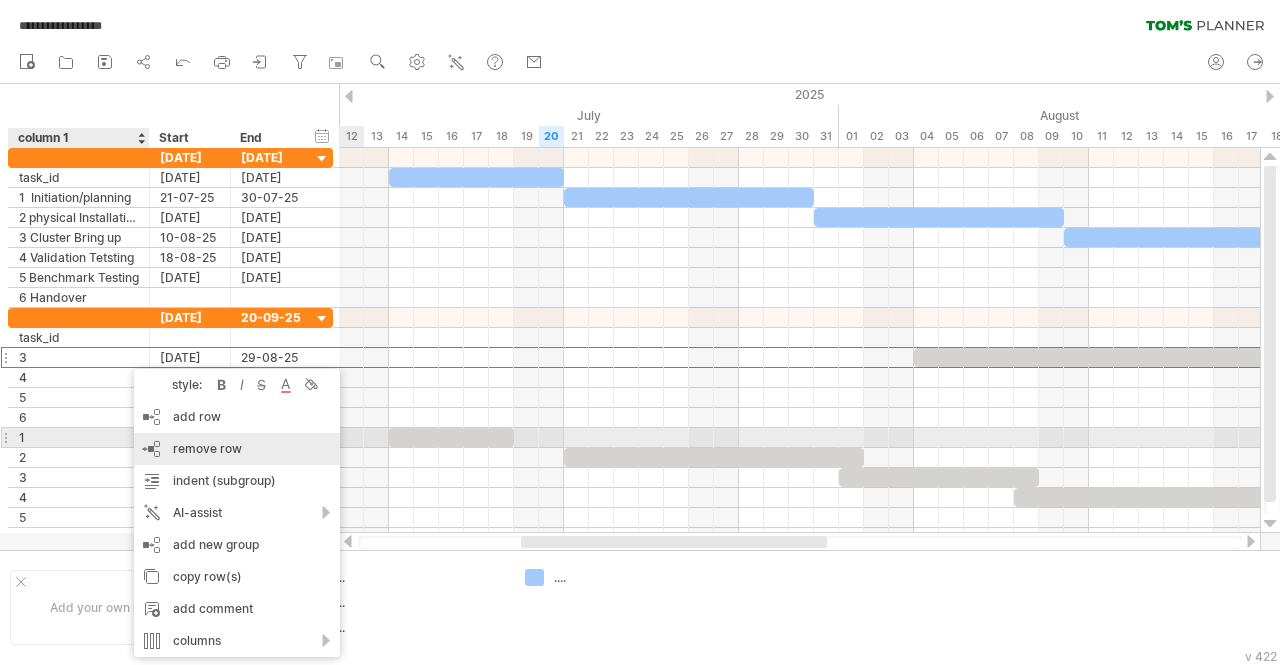 click on "remove row" at bounding box center (207, 448) 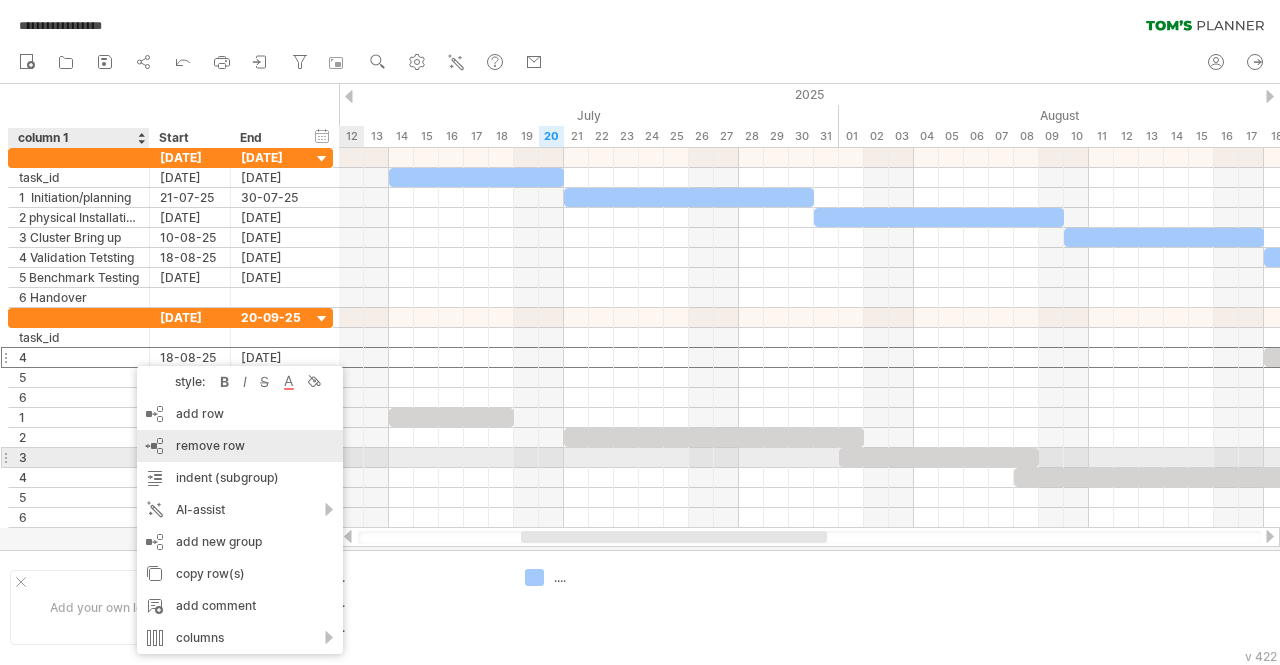 click on "remove row" at bounding box center (210, 445) 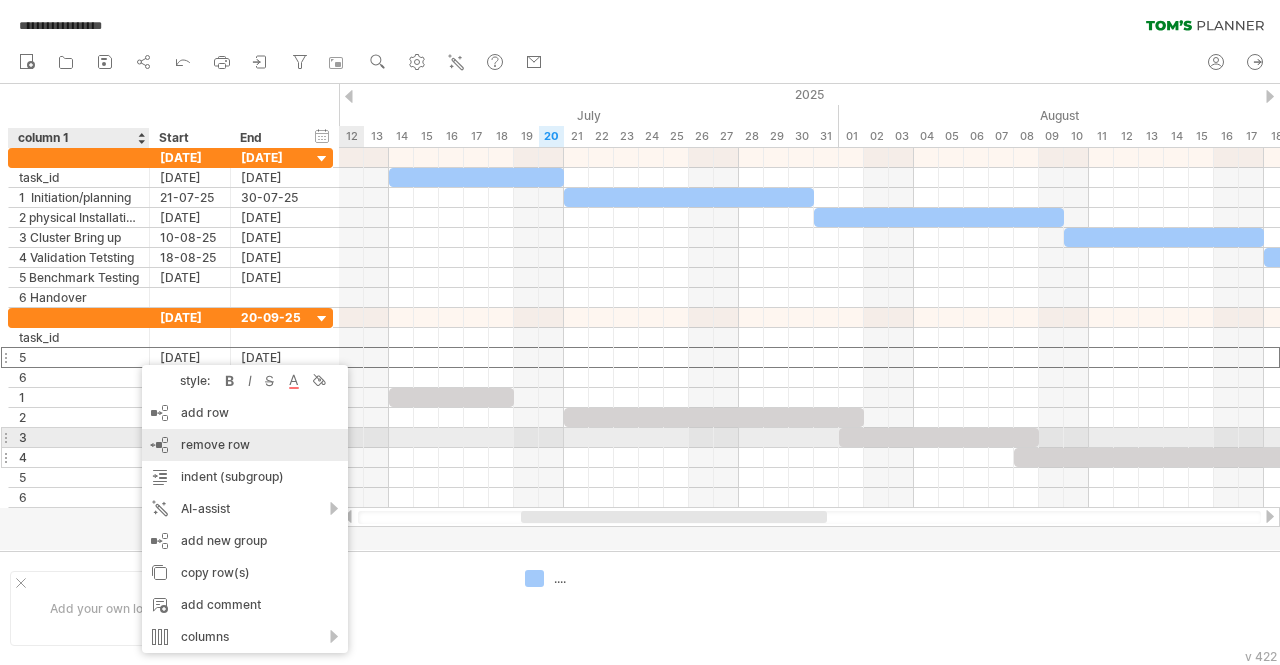 drag, startPoint x: 191, startPoint y: 441, endPoint x: 192, endPoint y: 430, distance: 11.045361 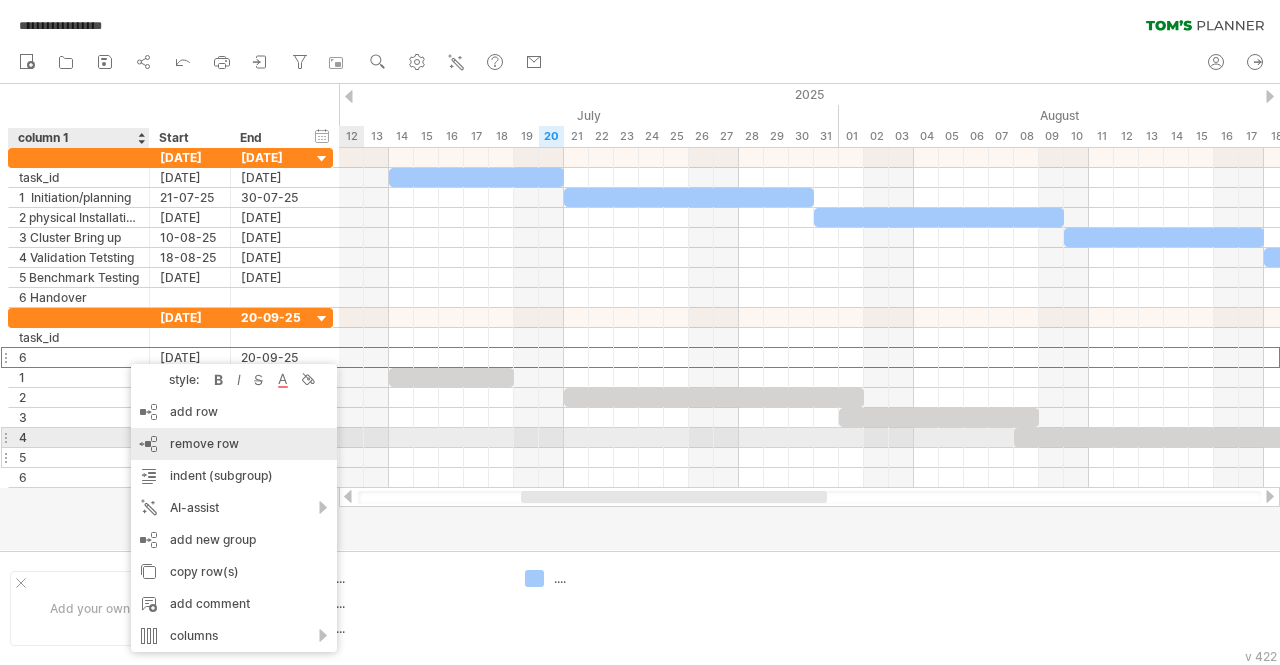 click on "remove row" at bounding box center (204, 443) 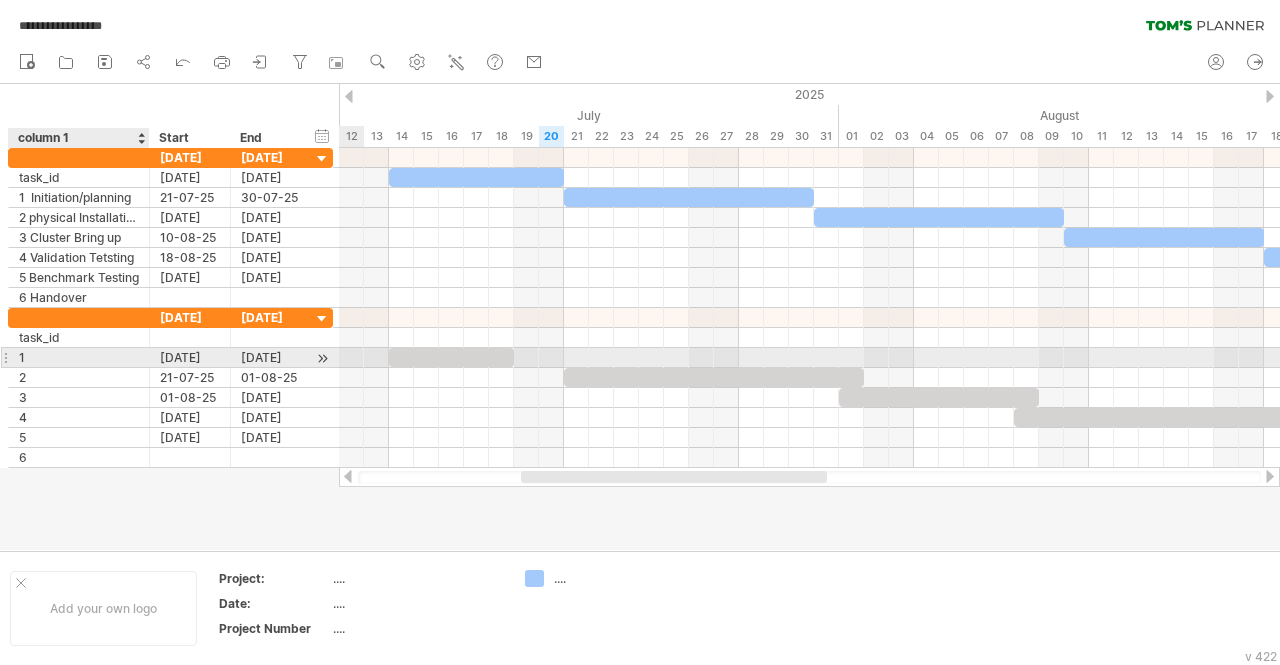 click on "1" at bounding box center (79, 357) 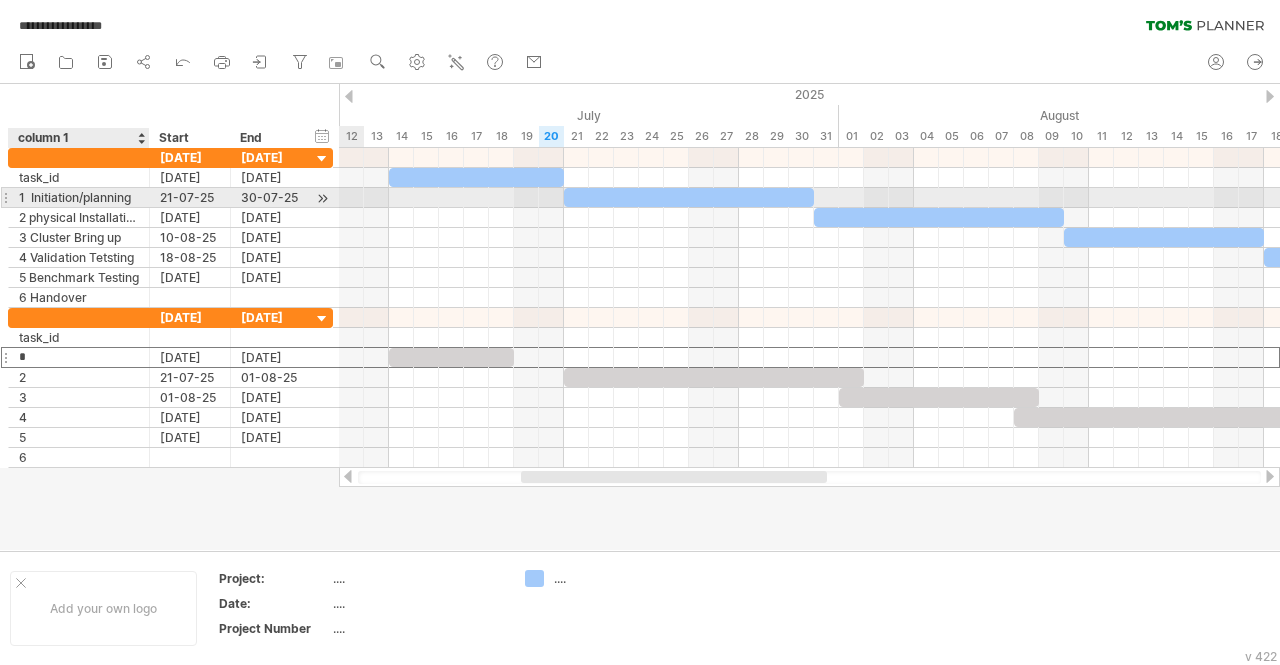 click on "1  Initiation/planning" at bounding box center [79, 197] 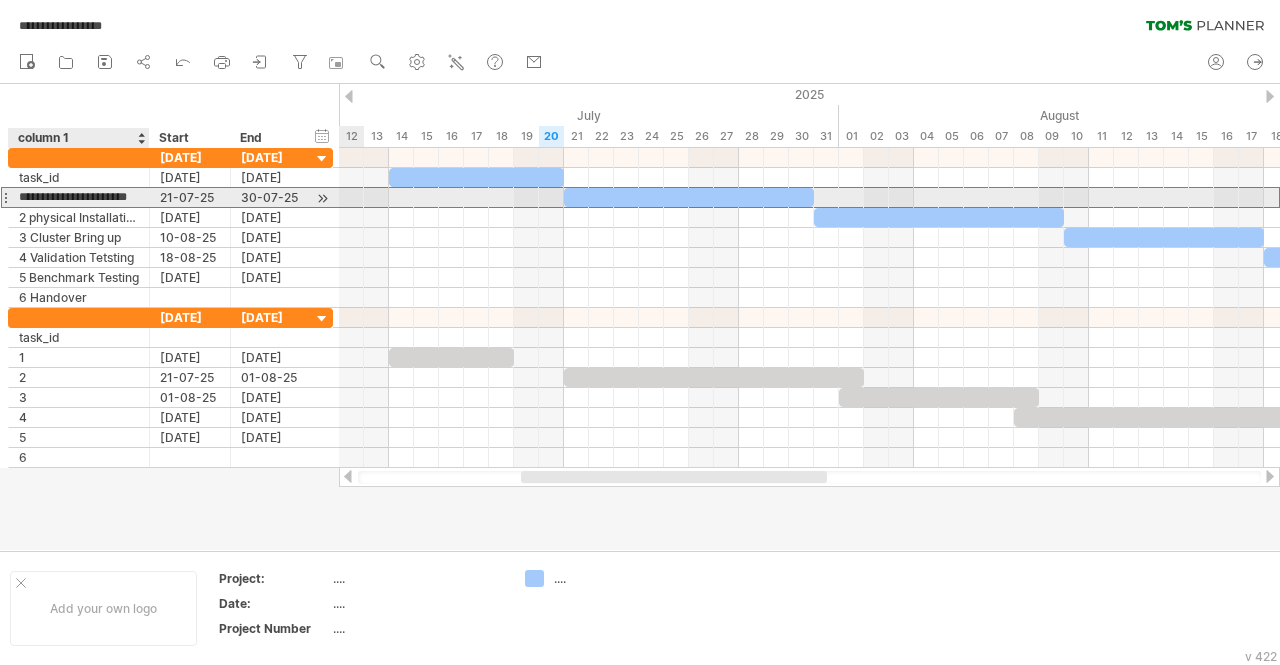 click on "**********" at bounding box center [79, 197] 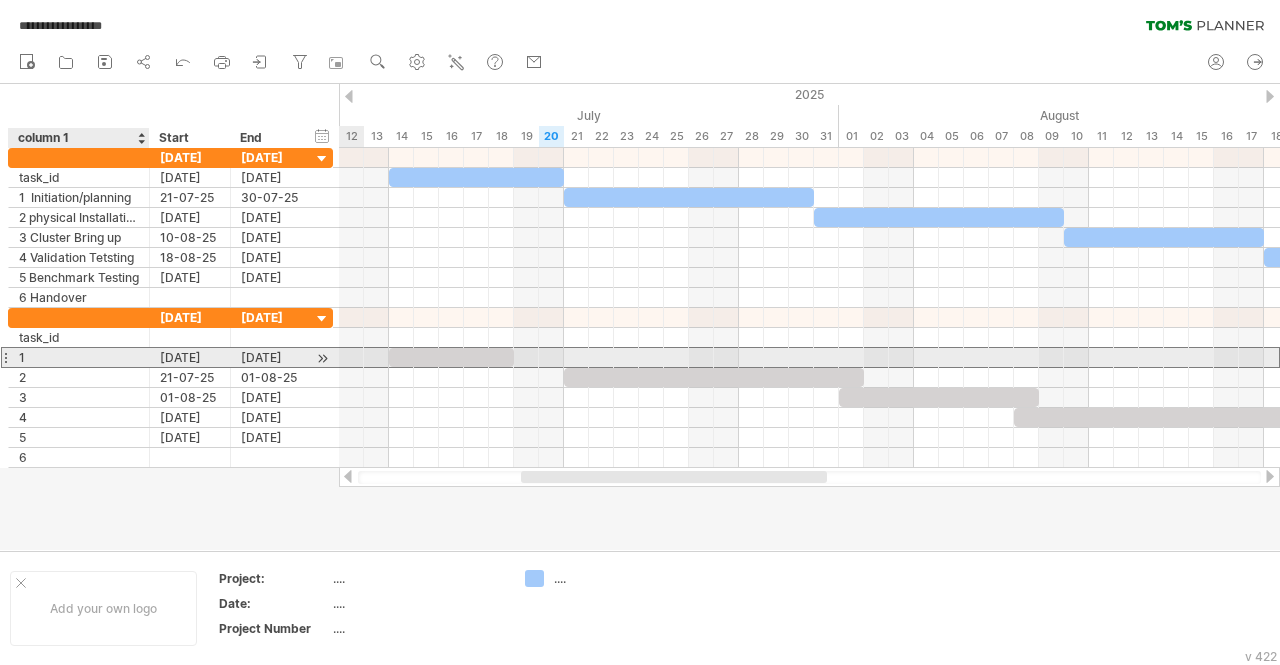 click on "1" at bounding box center (79, 357) 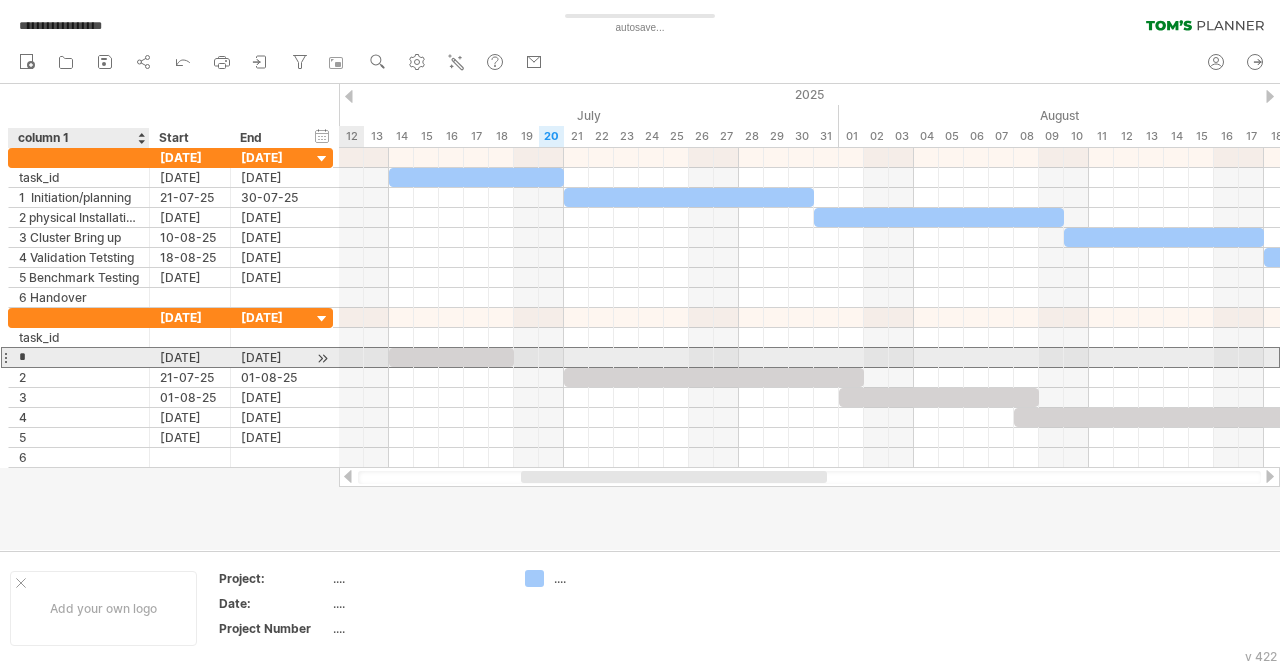 paste on "**********" 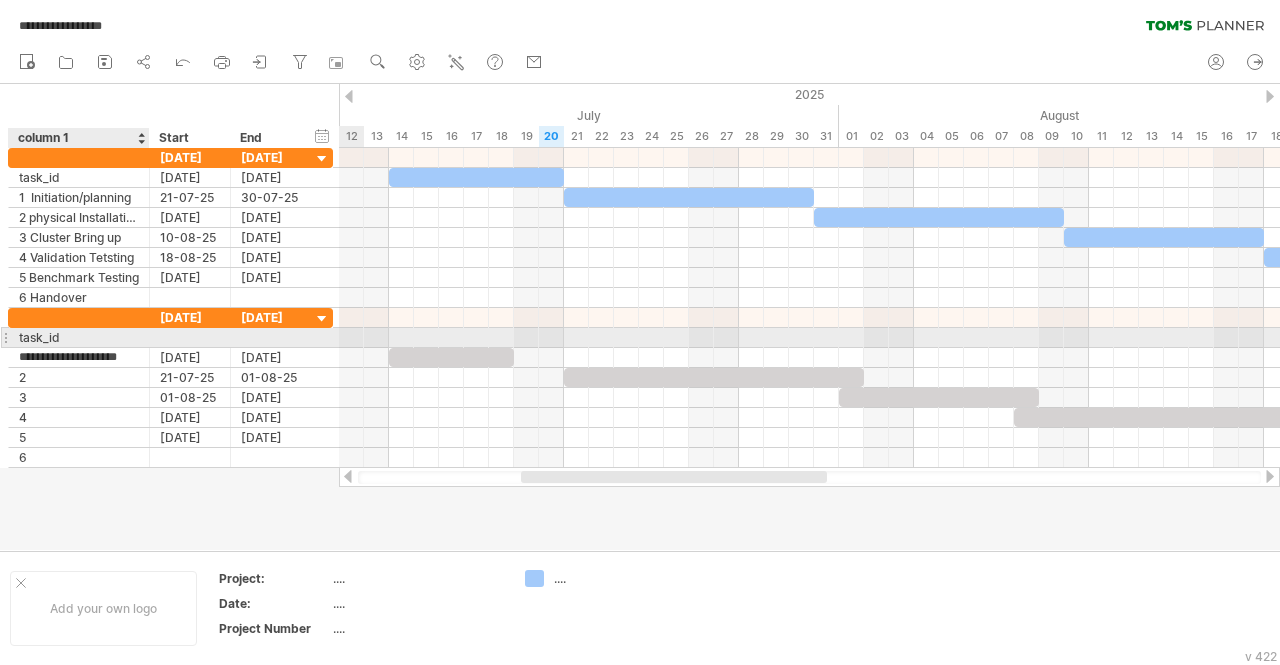 type on "**********" 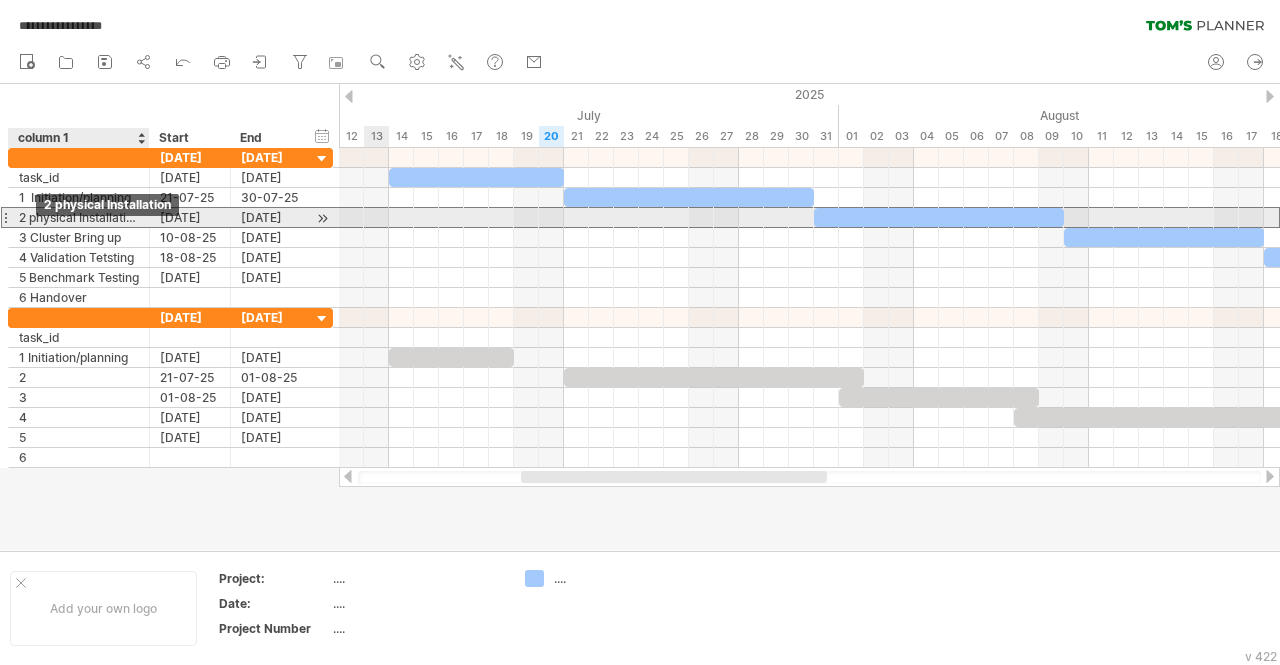 click on "2 physical Installation" at bounding box center (79, 217) 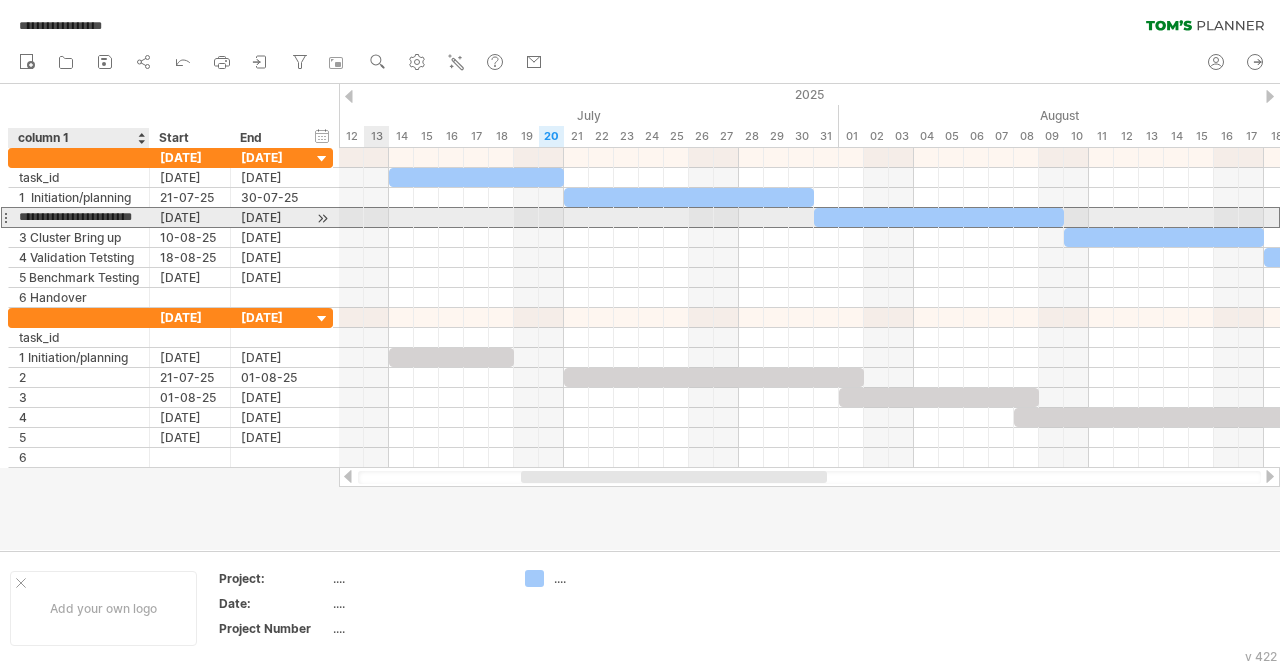 scroll, scrollTop: 0, scrollLeft: 4, axis: horizontal 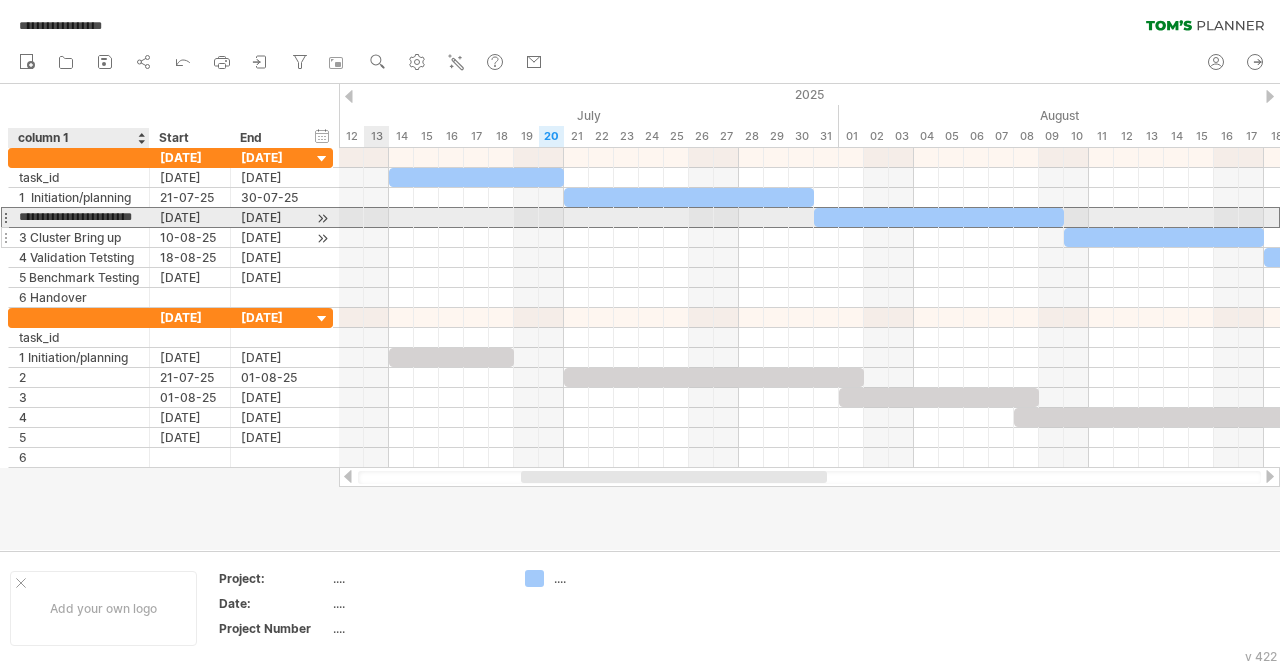 click on "**********" at bounding box center [79, 217] 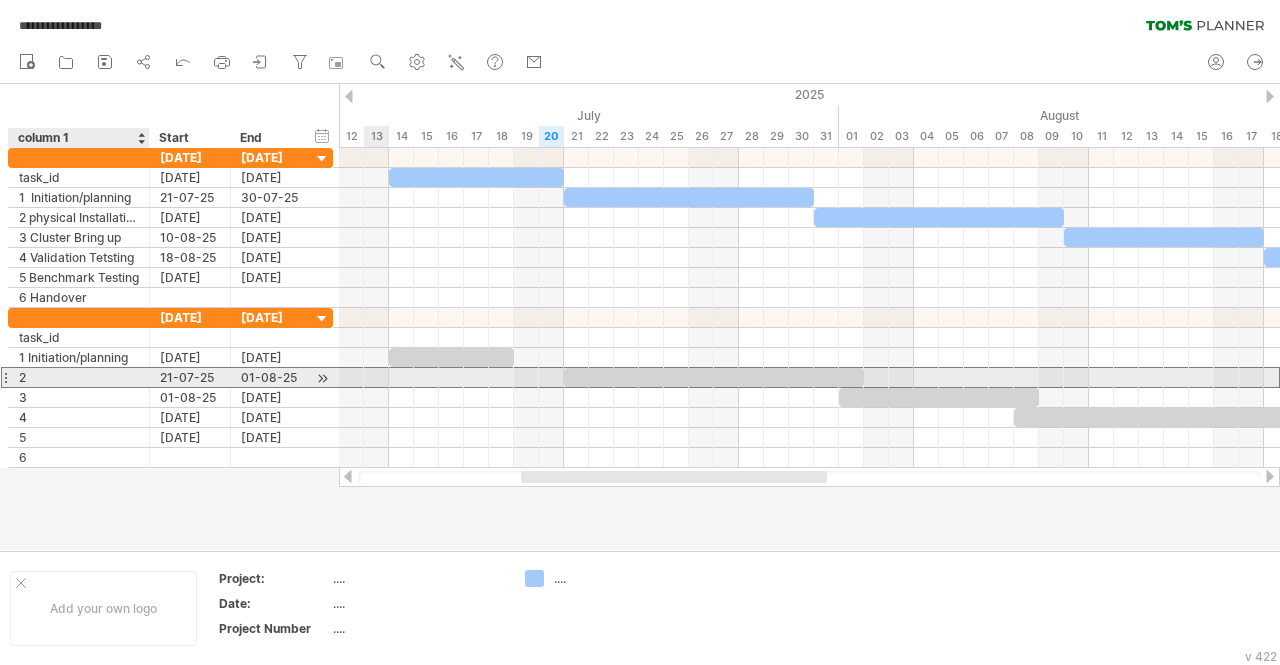 scroll, scrollTop: 0, scrollLeft: 0, axis: both 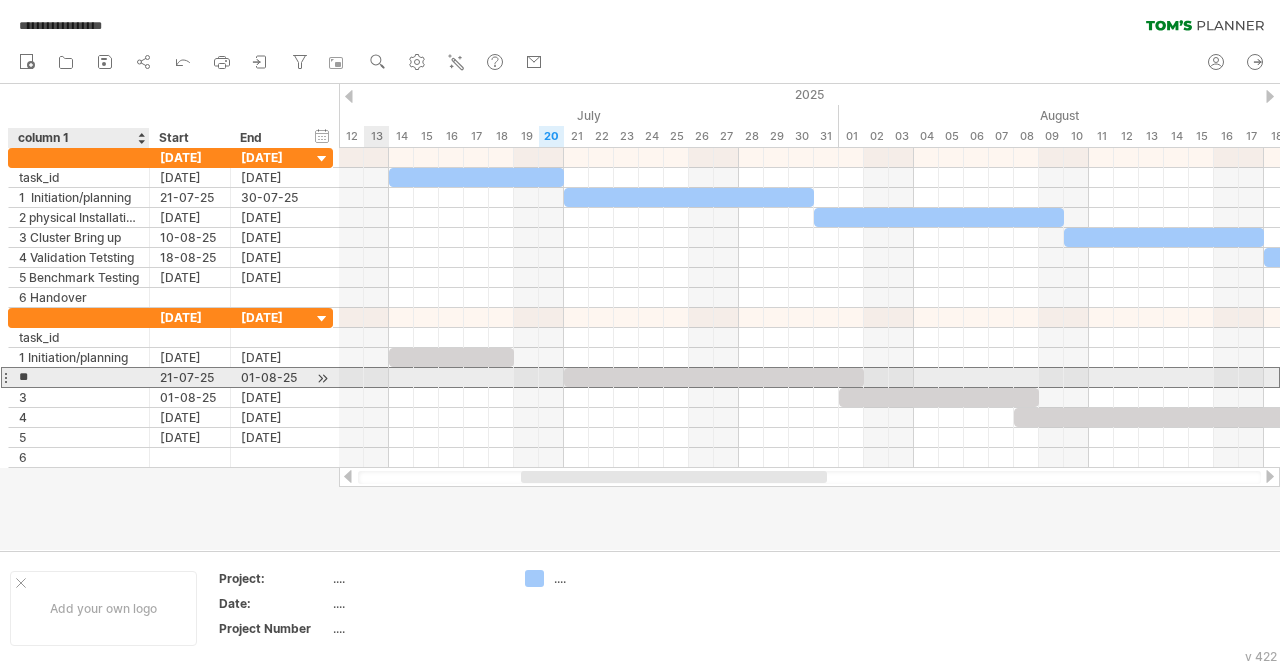 type on "**********" 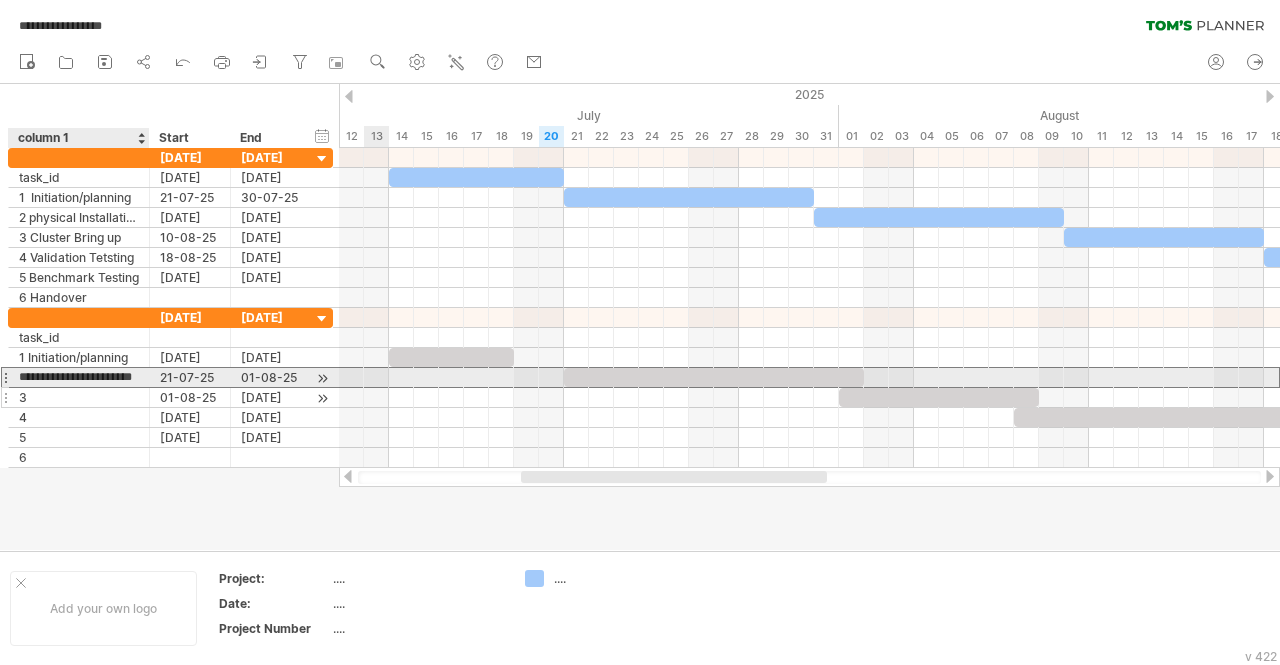click on "3" at bounding box center [79, 397] 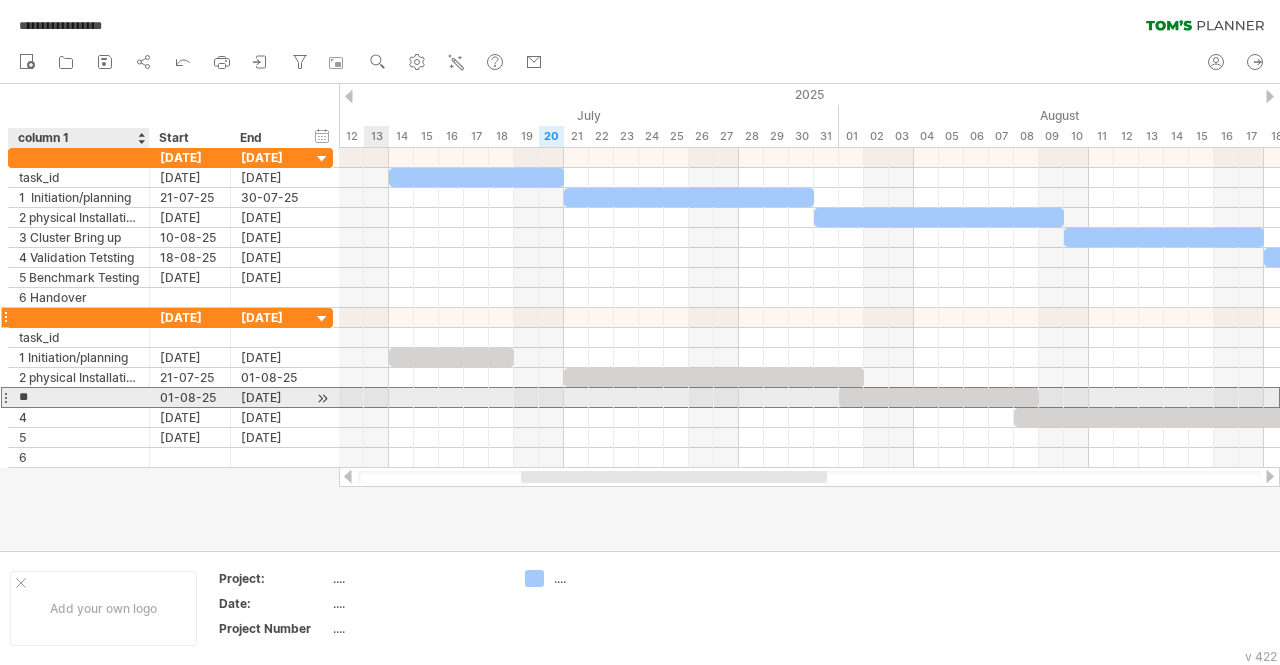 type on "**********" 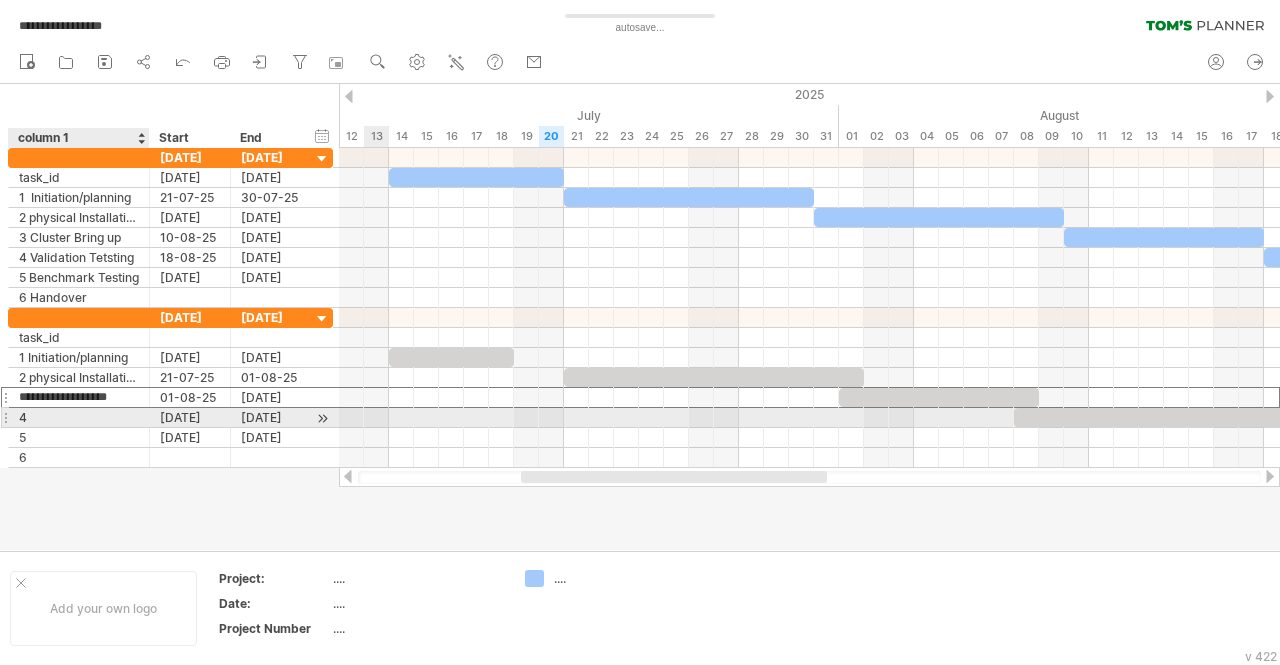 click on "4" at bounding box center (79, 417) 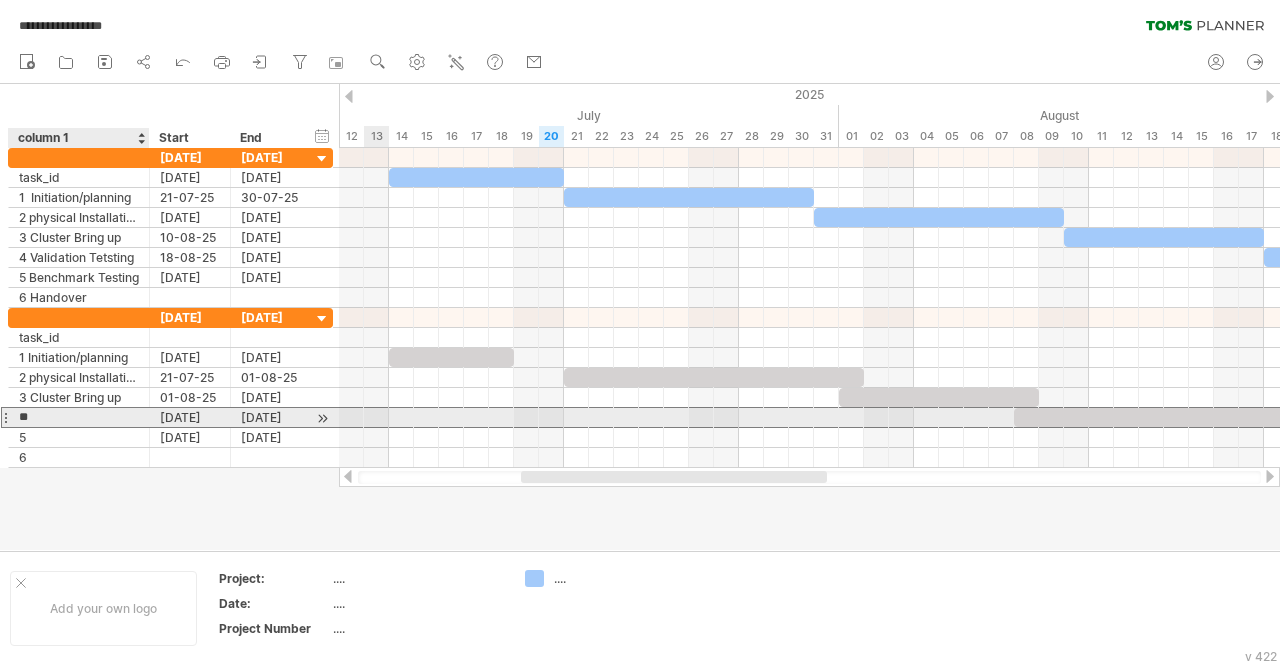 type on "**********" 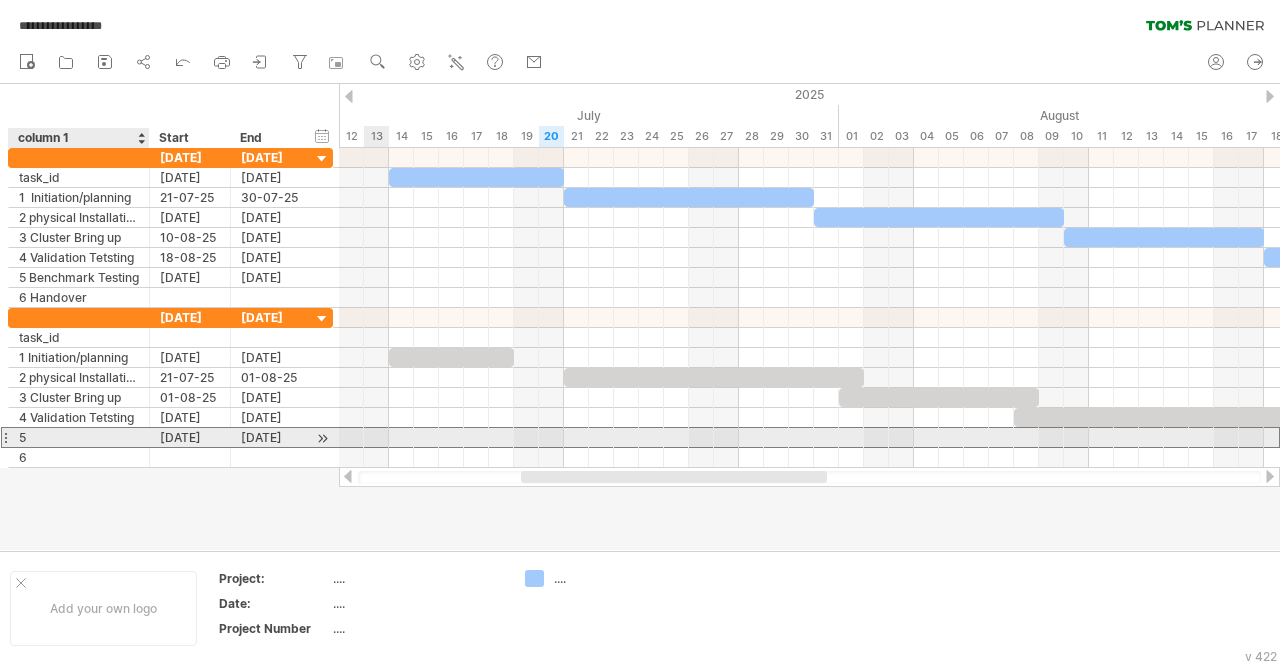 click on "5" at bounding box center [79, 437] 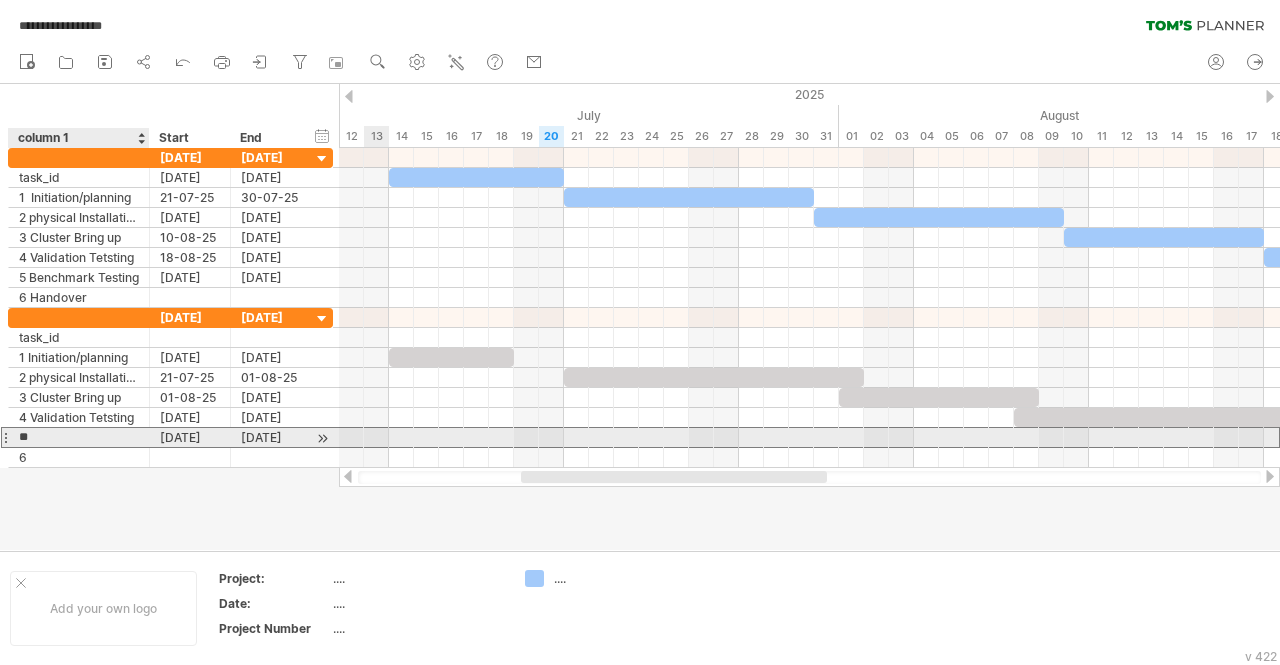 type on "**********" 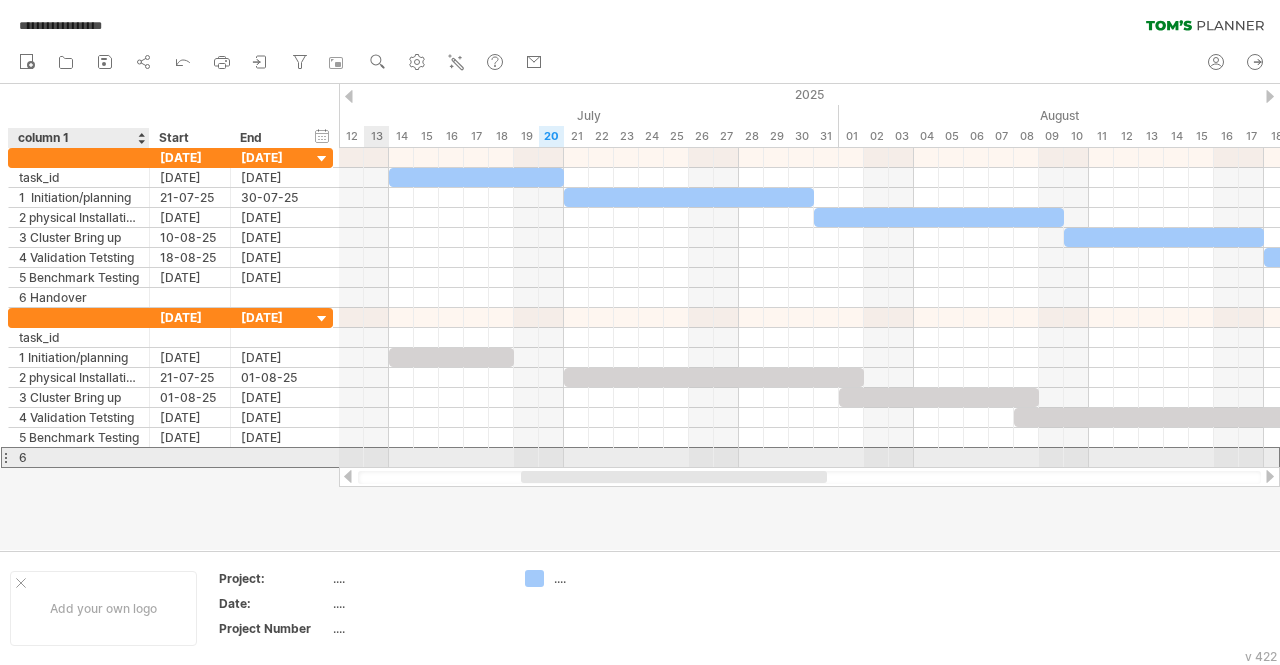 click on "6" at bounding box center [79, 457] 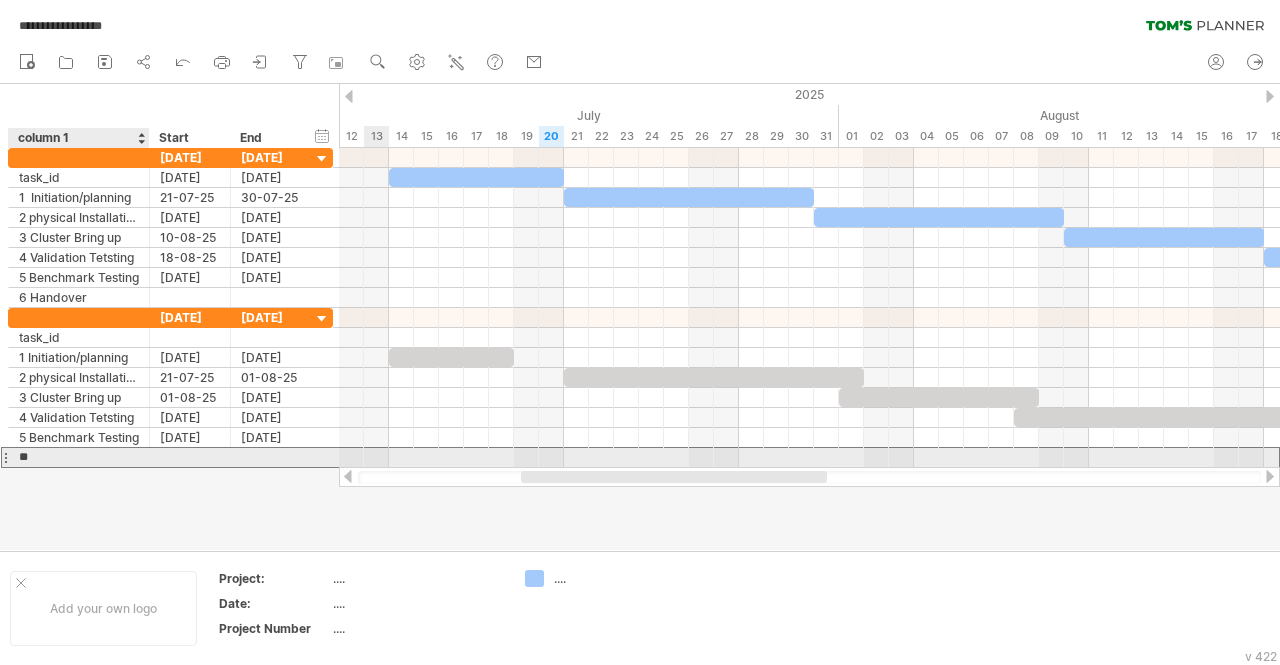 type on "**********" 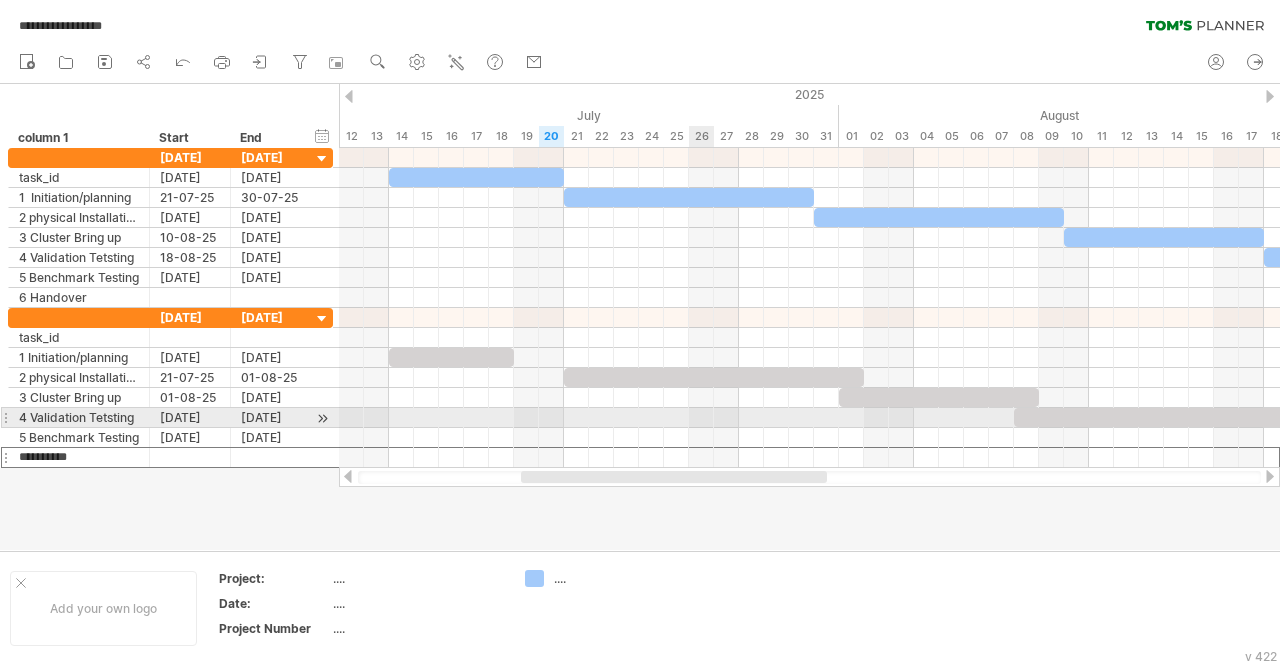 click at bounding box center [809, 418] 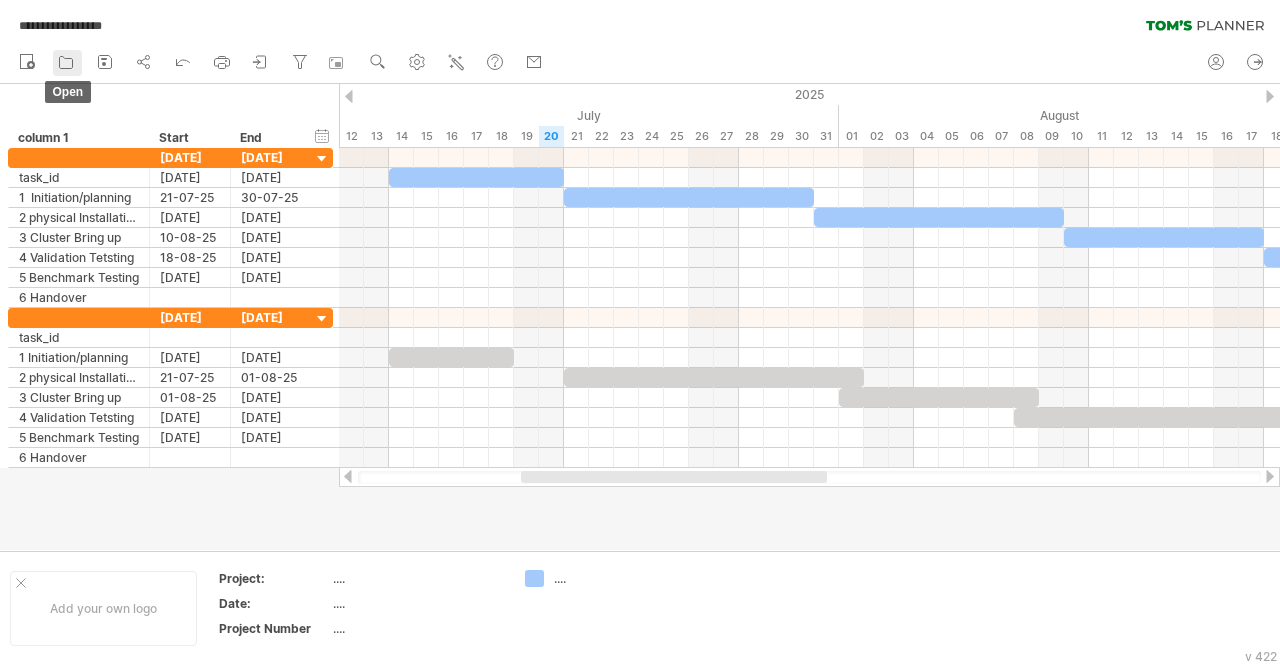 click 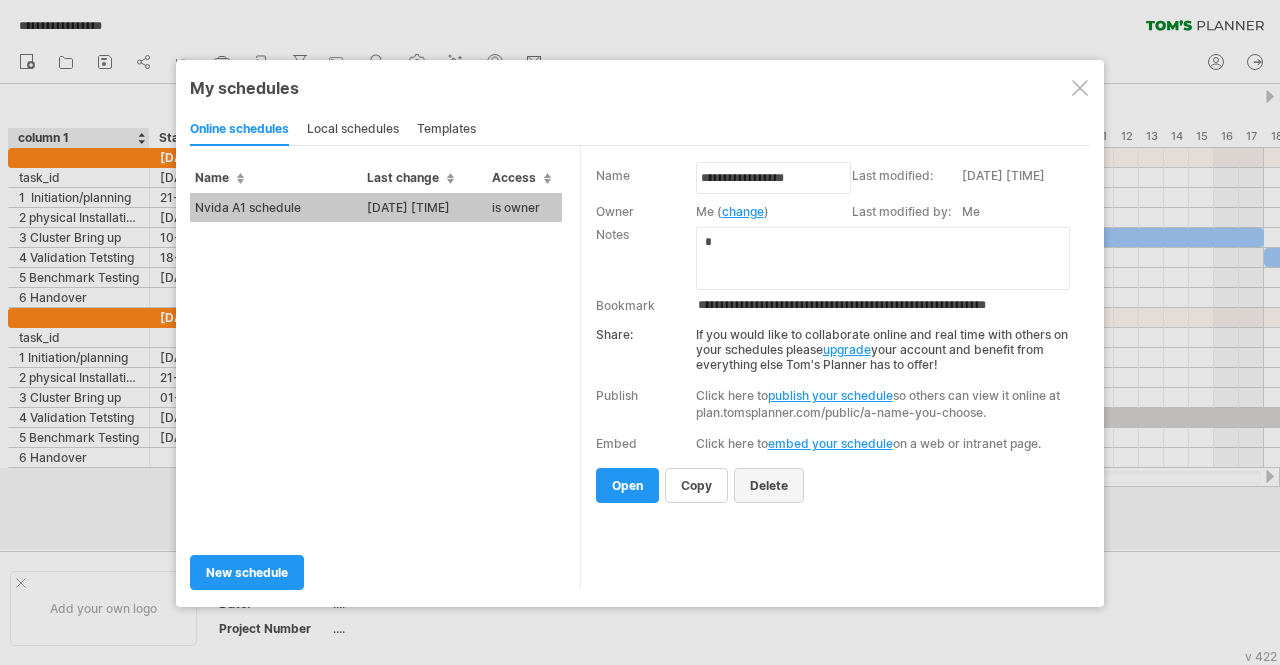 click on "delete" at bounding box center (769, 485) 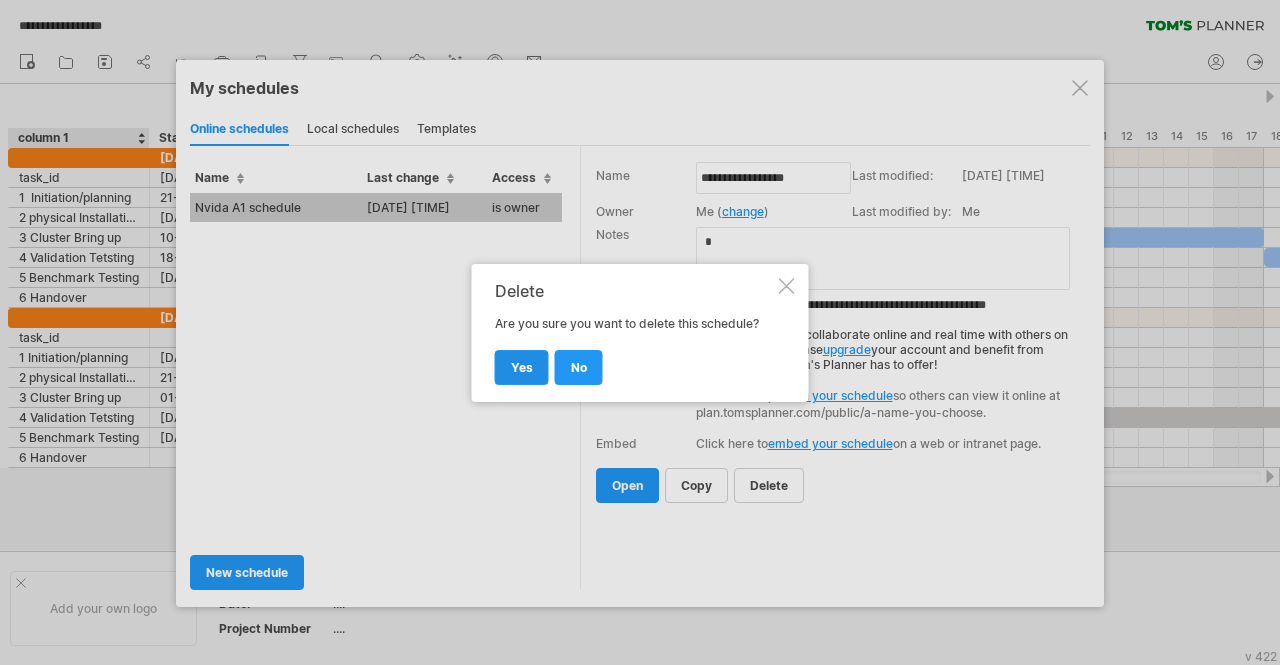 click on "yes" at bounding box center [522, 367] 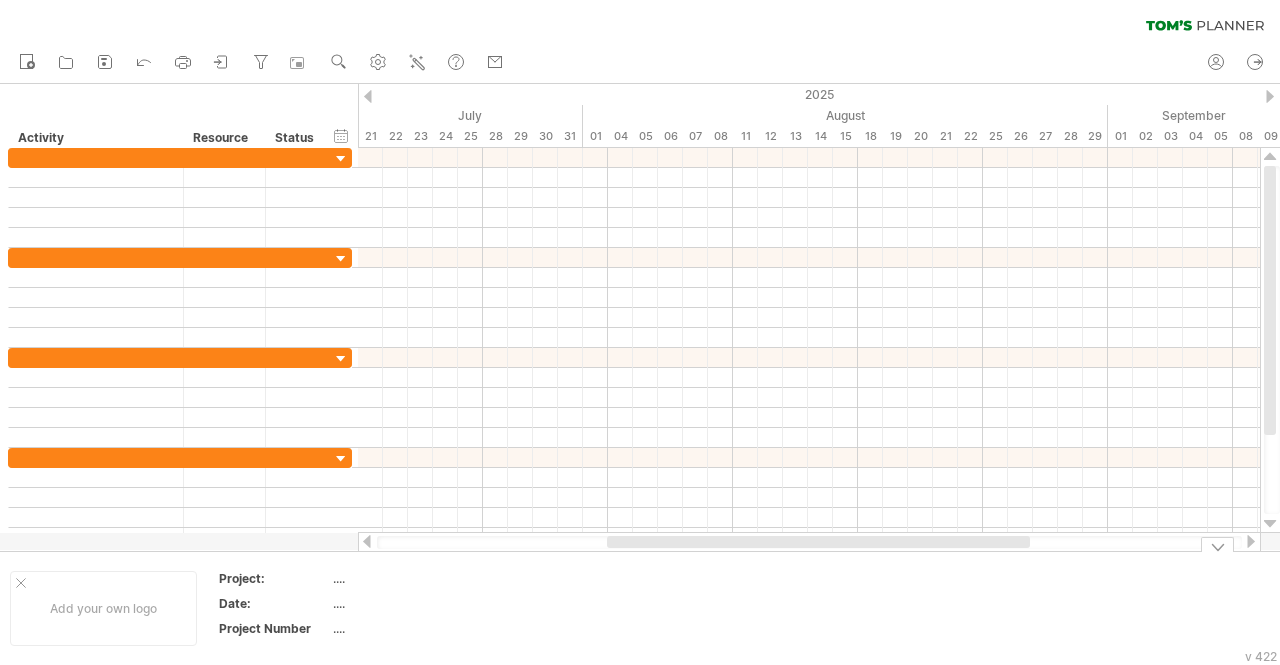 click at bounding box center [809, 542] 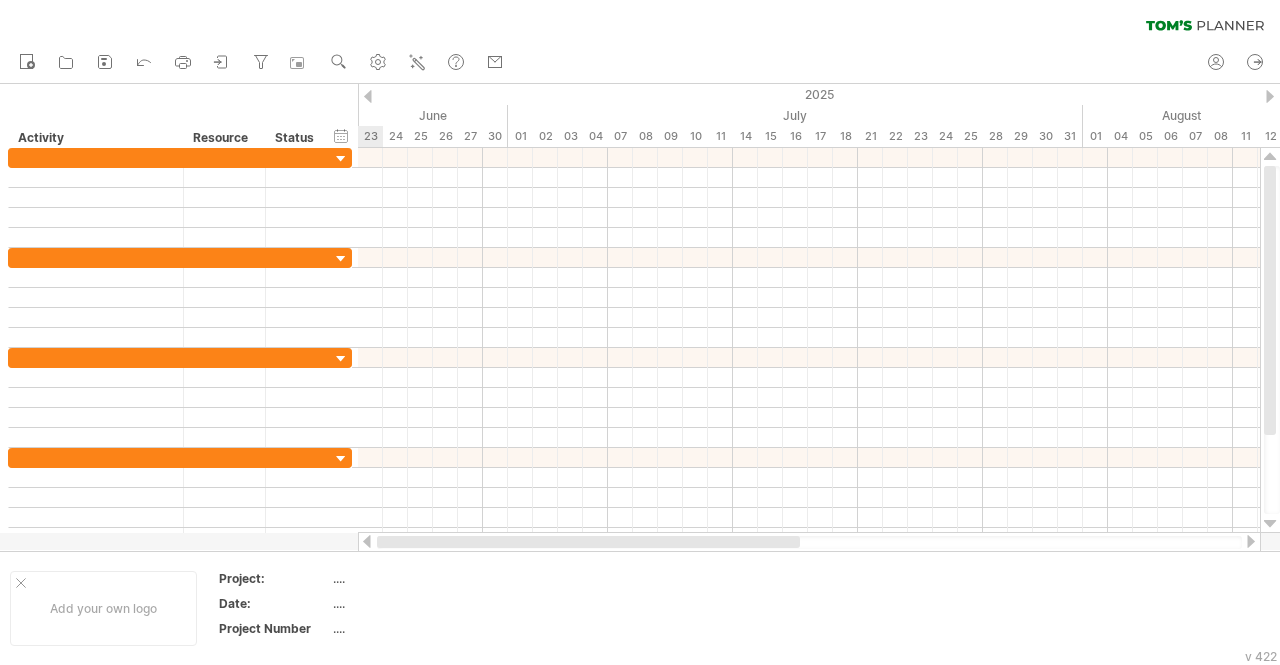 drag, startPoint x: 667, startPoint y: 542, endPoint x: 366, endPoint y: 541, distance: 301.00165 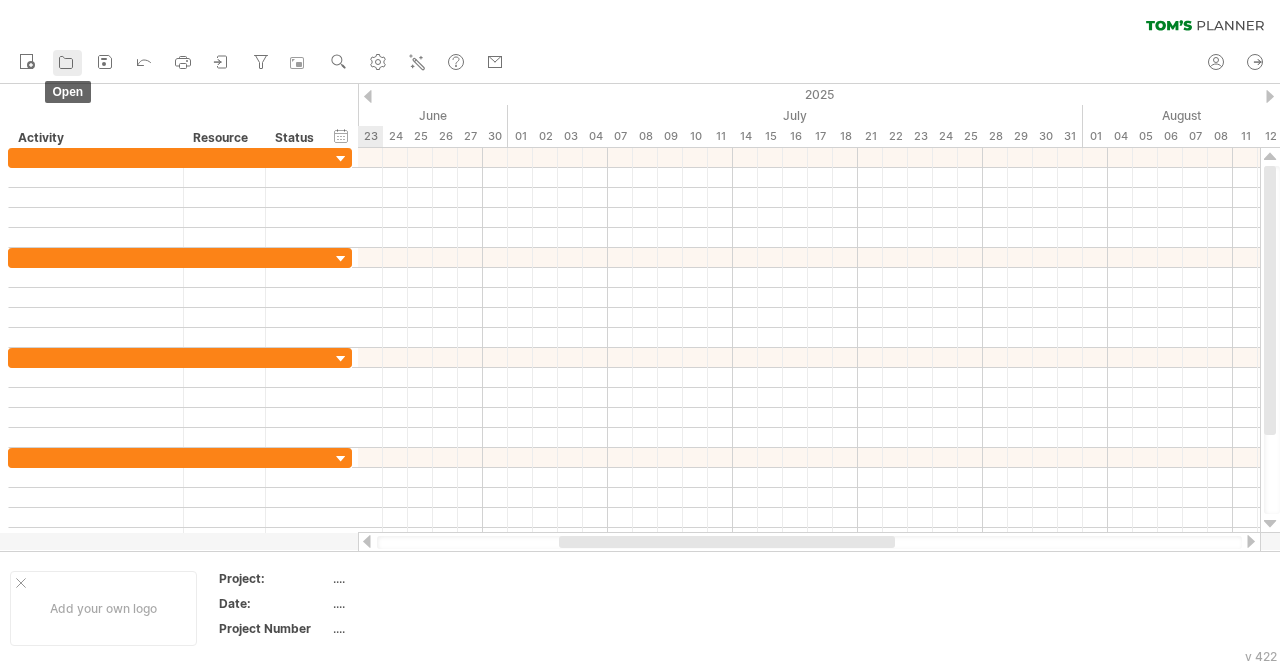 click 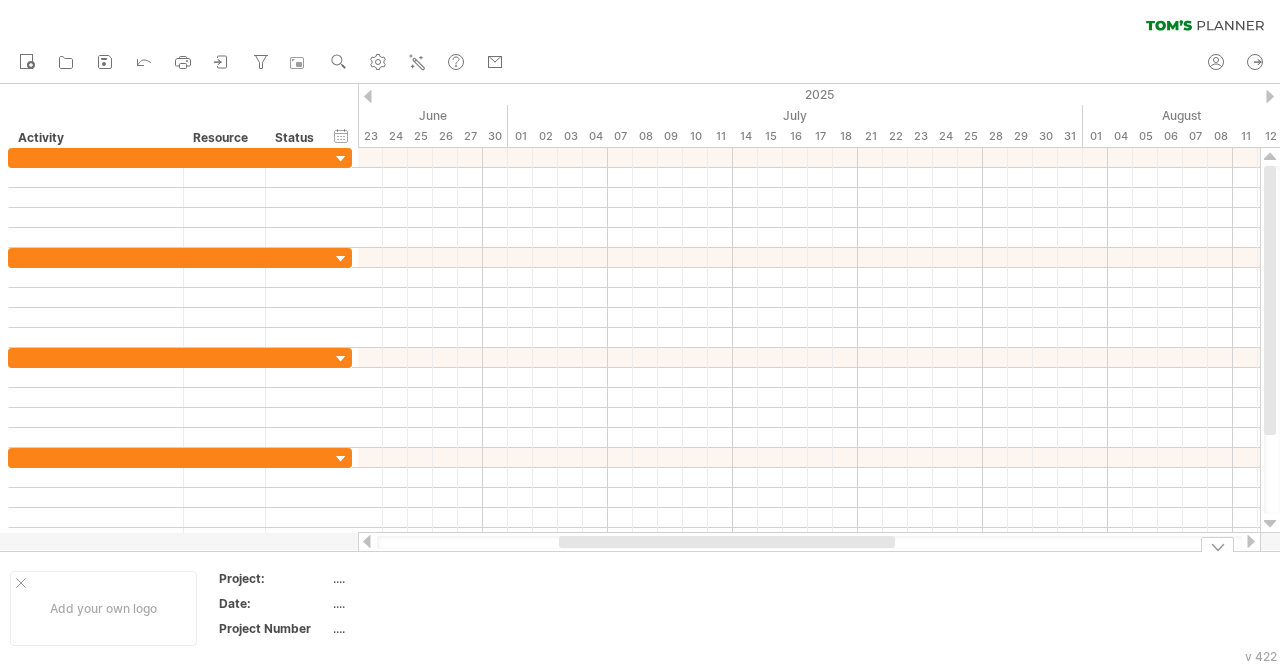 click at bounding box center [809, 542] 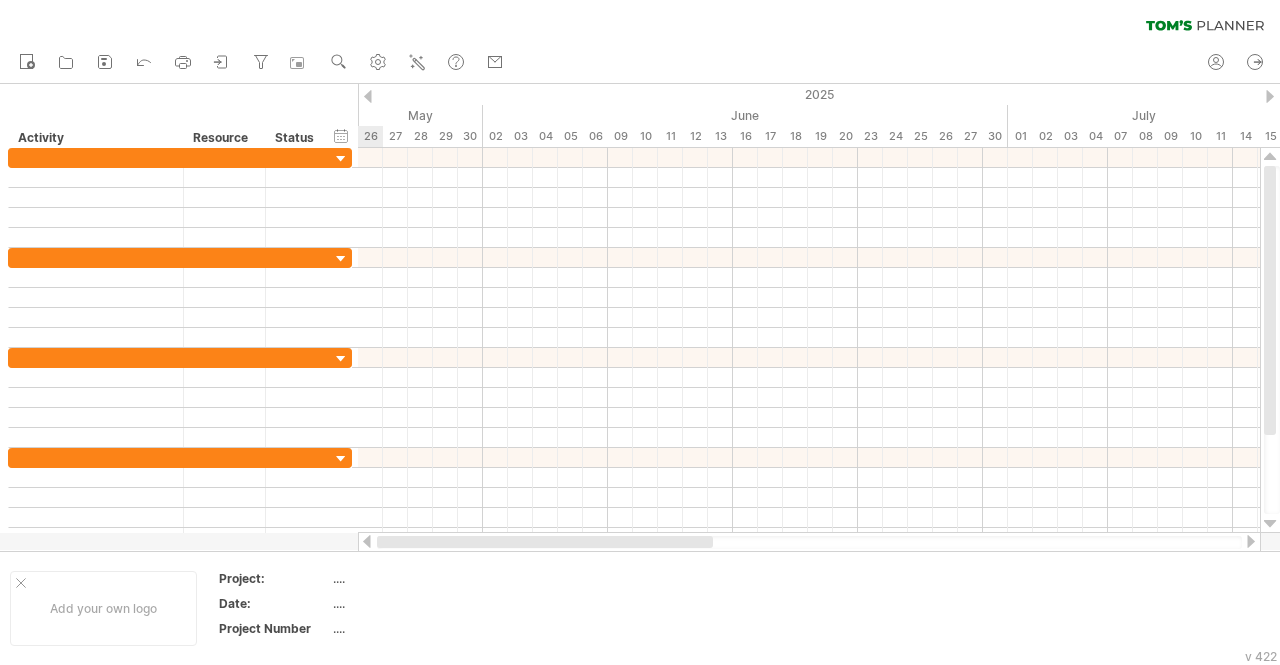 drag, startPoint x: 580, startPoint y: 545, endPoint x: 359, endPoint y: 546, distance: 221.00226 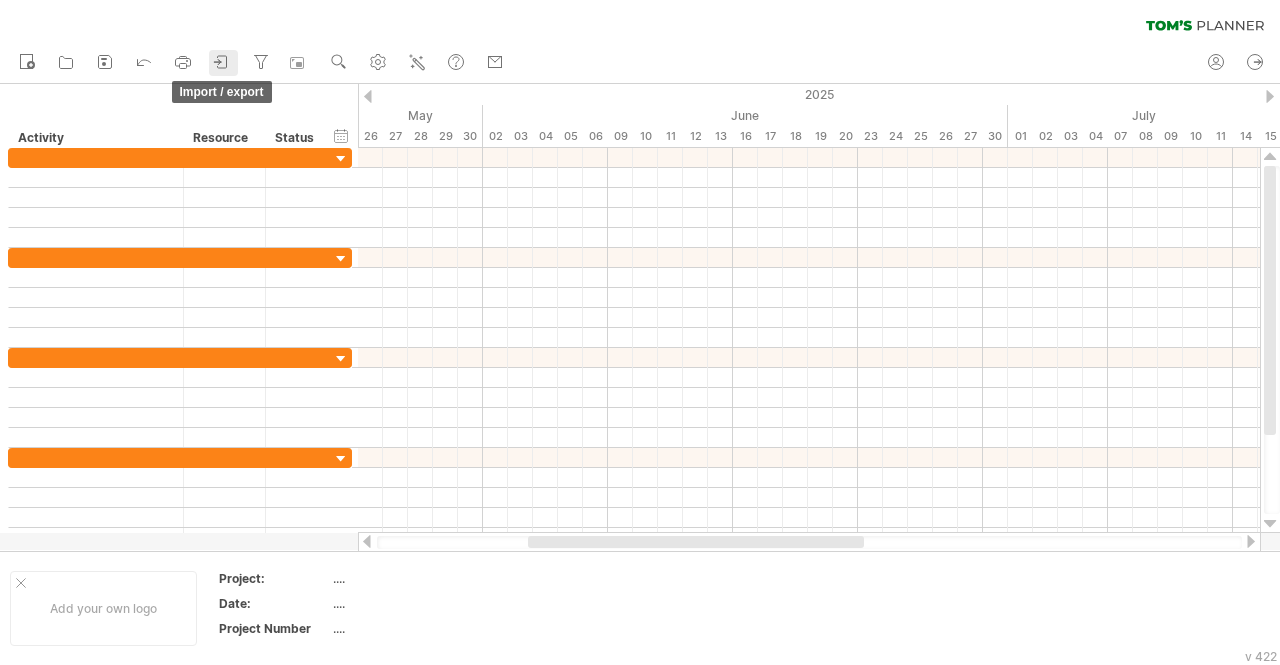 click 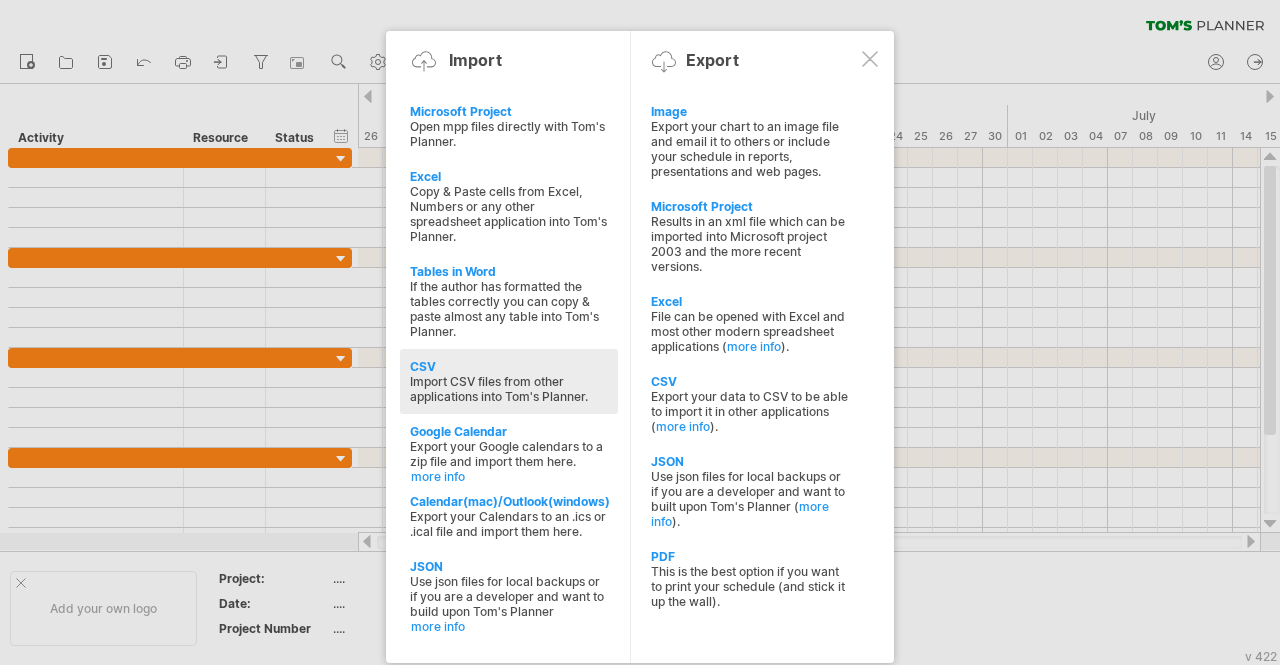 click at bounding box center (-1575, 499) 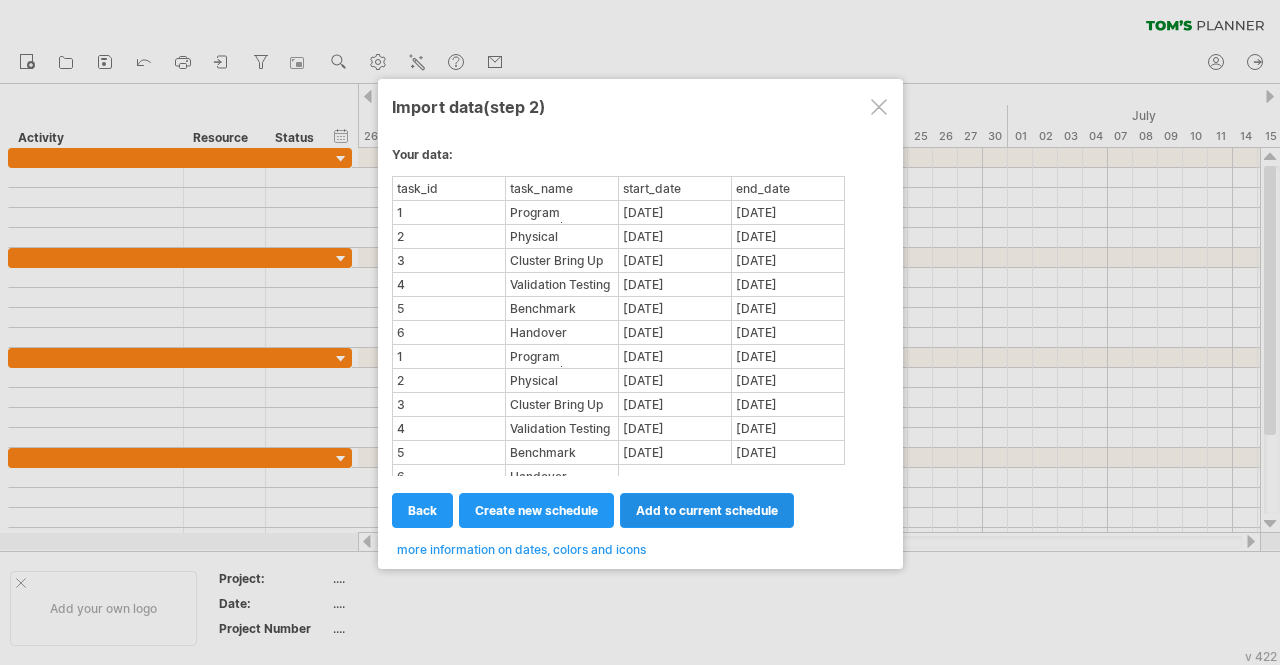 click on "add to current schedule" at bounding box center [707, 510] 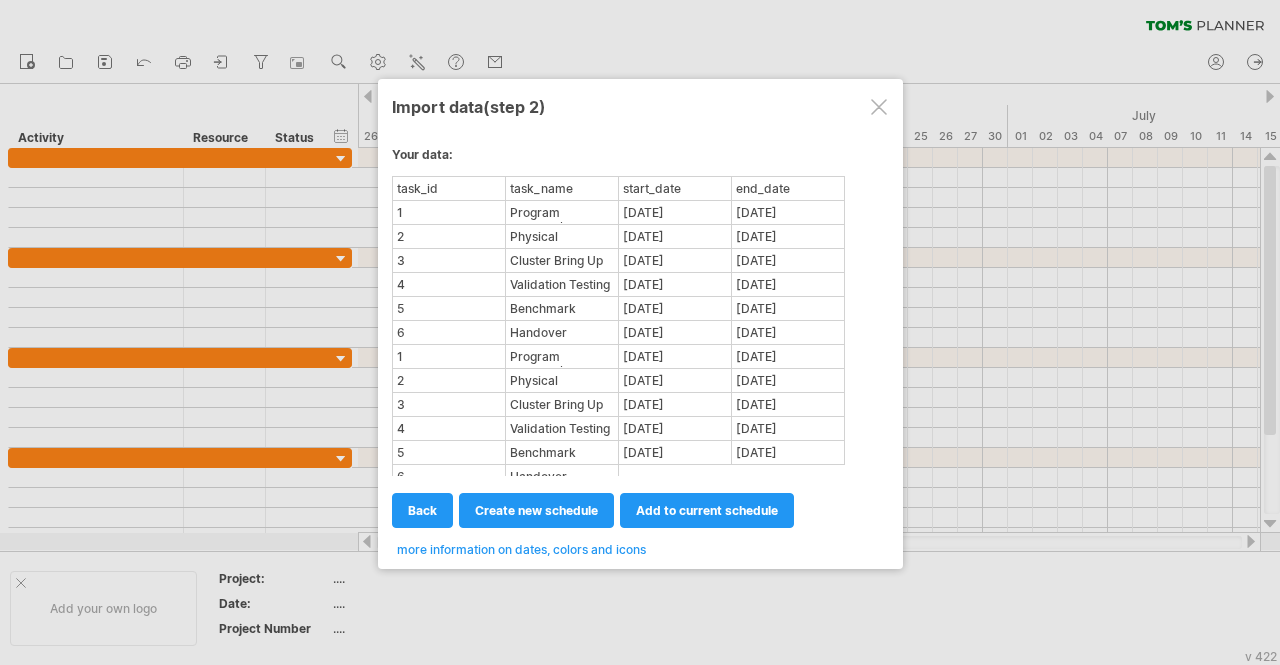 select on "********" 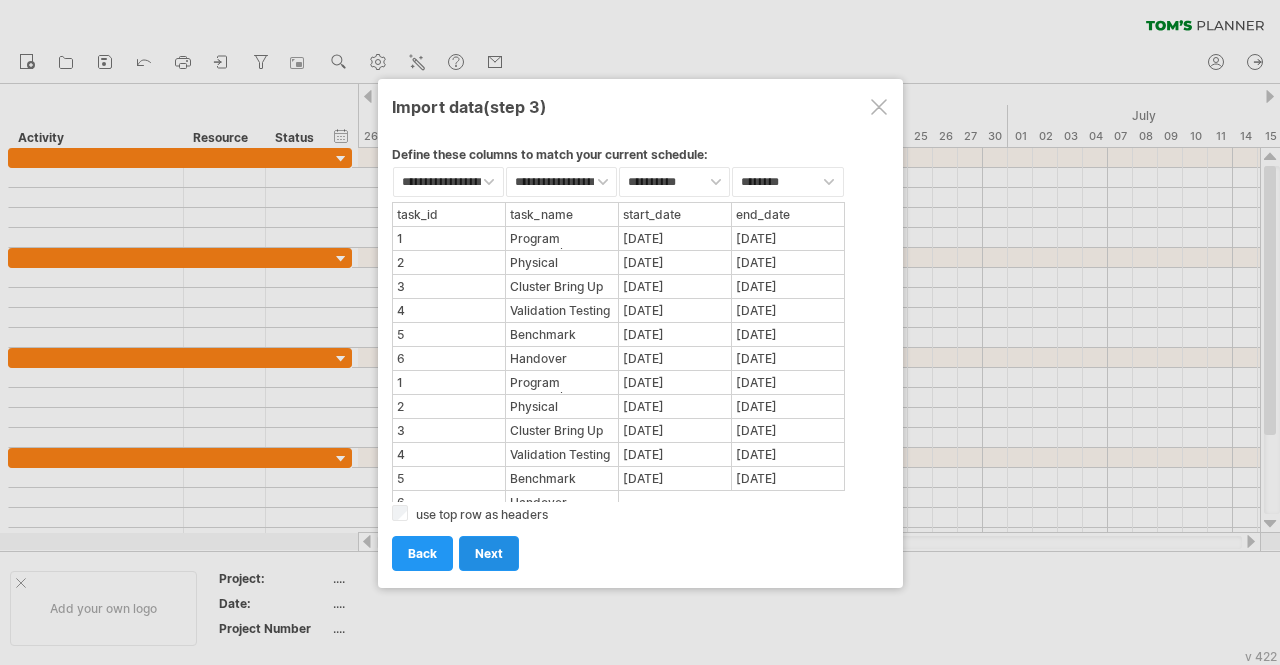 click on "next" at bounding box center (489, 553) 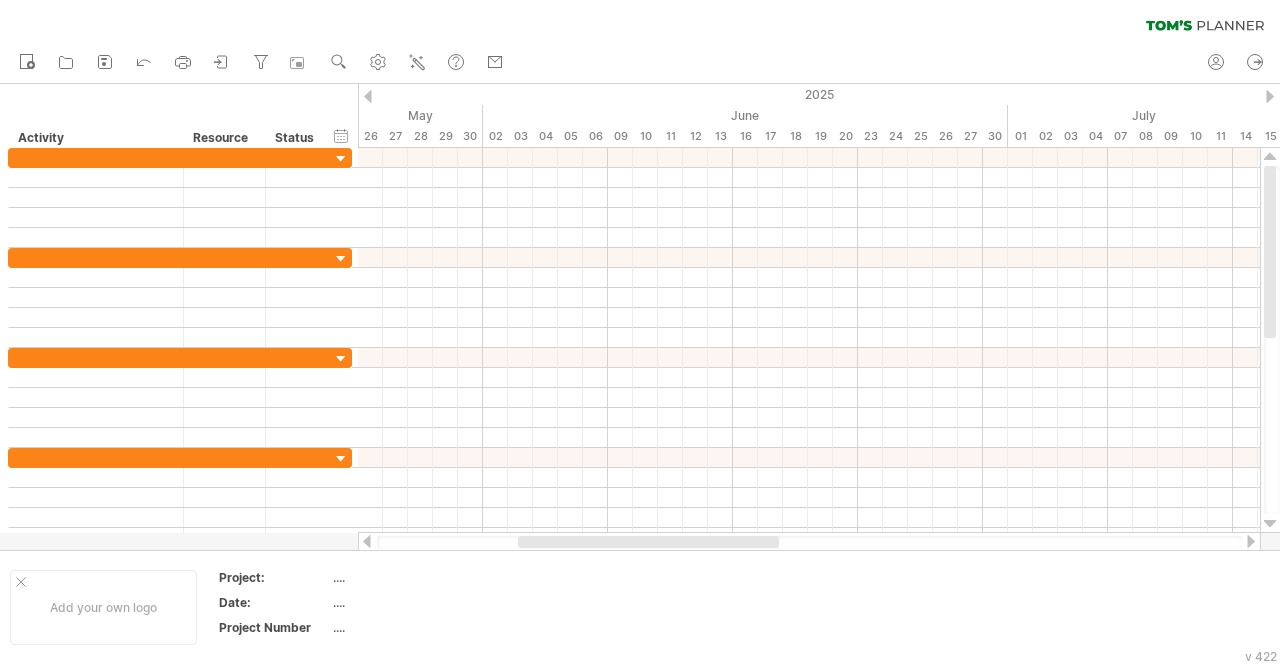 click at bounding box center [809, 542] 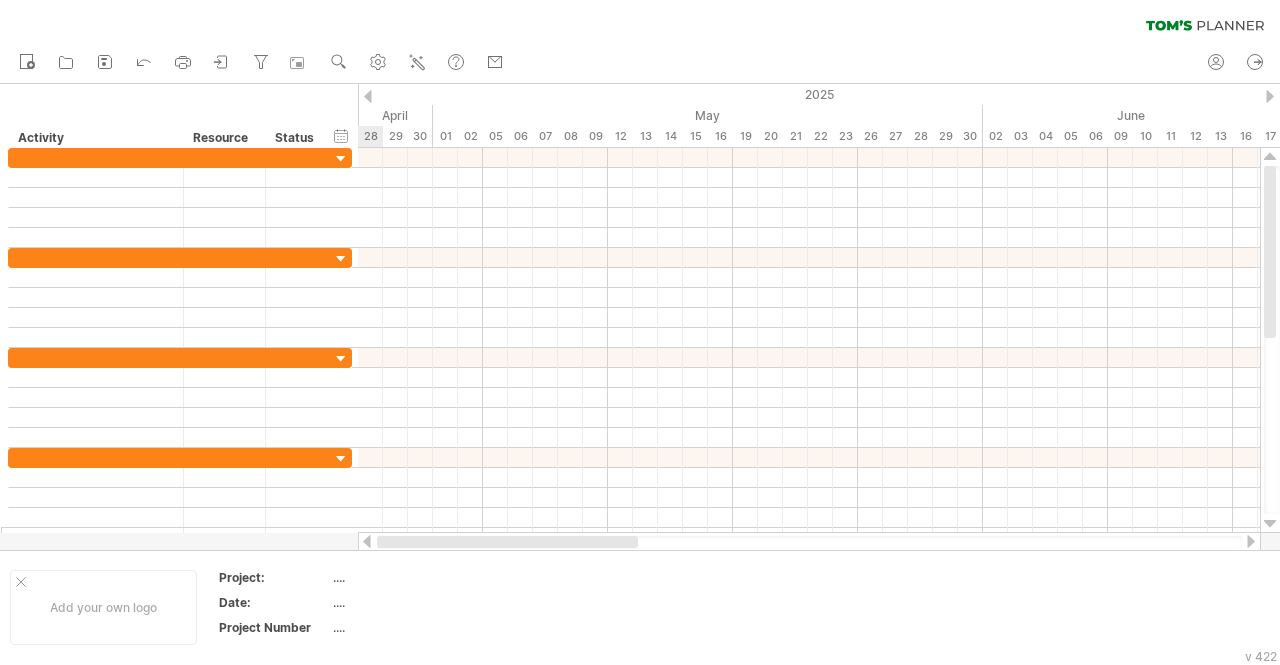 drag, startPoint x: 545, startPoint y: 545, endPoint x: 312, endPoint y: 531, distance: 233.42023 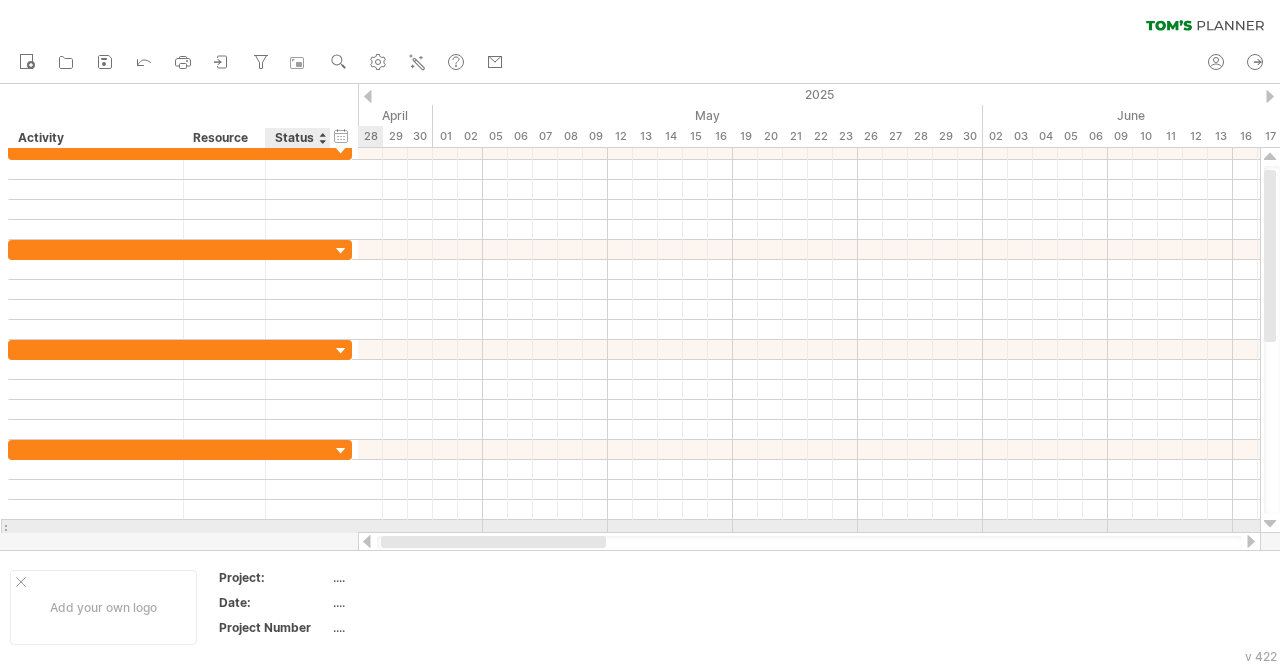 scroll, scrollTop: 0, scrollLeft: 0, axis: both 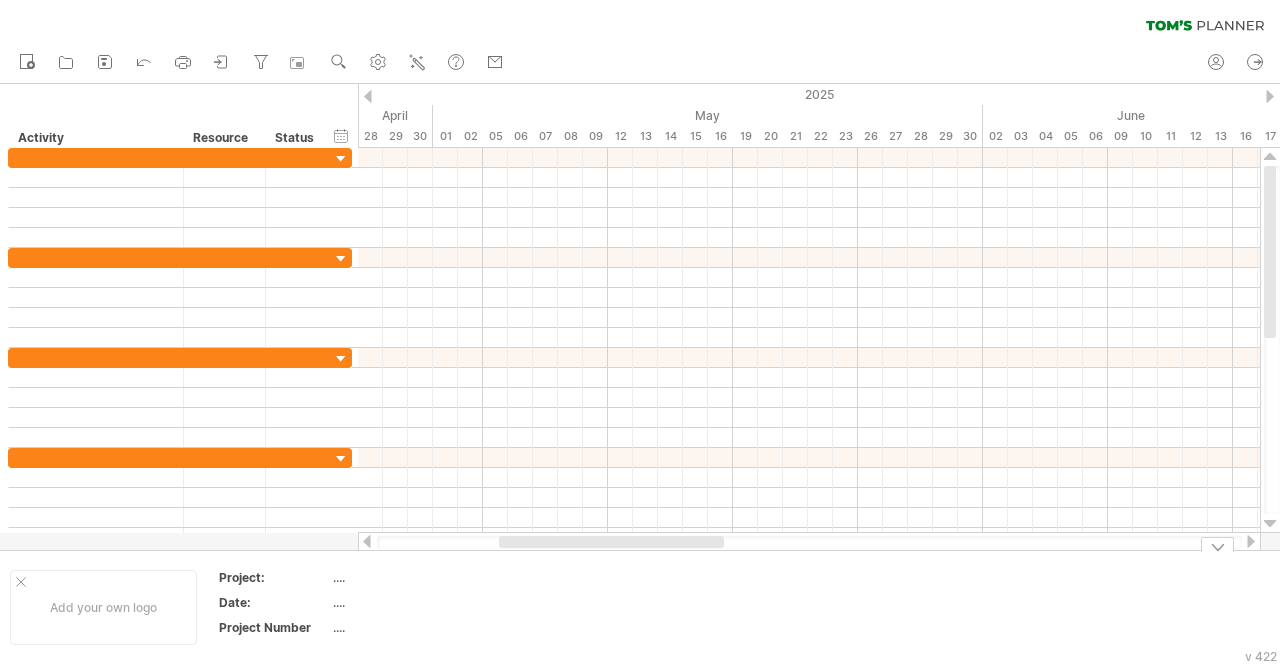 click at bounding box center (809, 542) 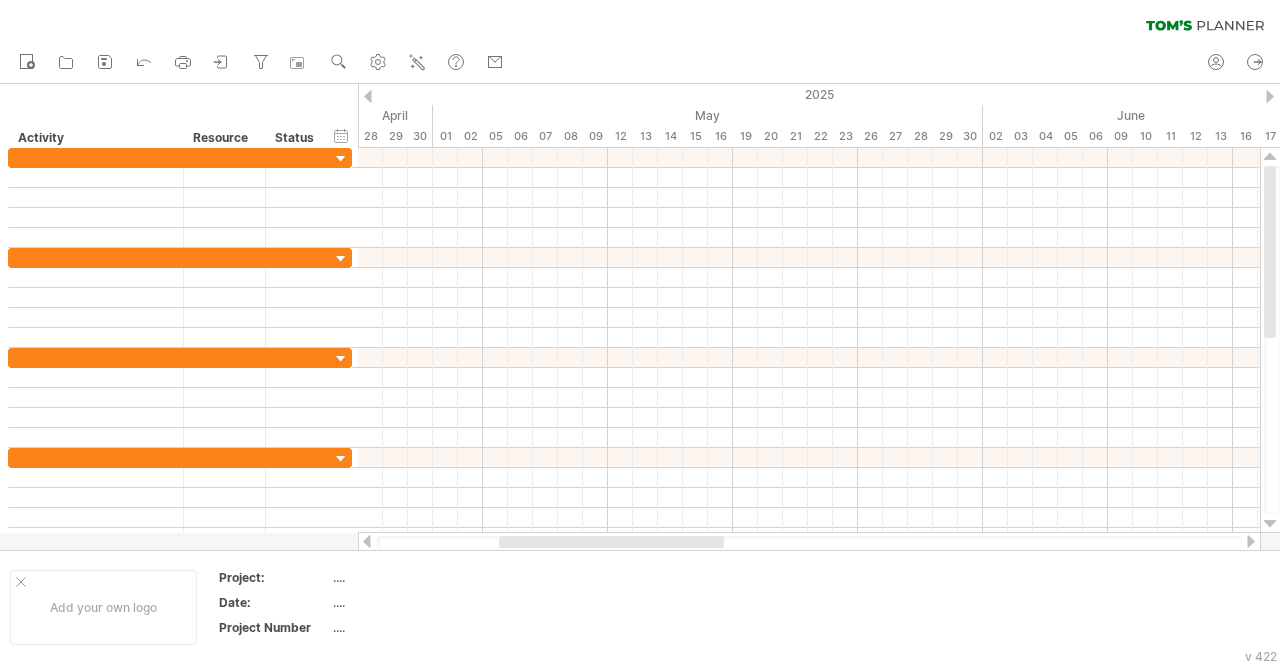 click at bounding box center (809, 542) 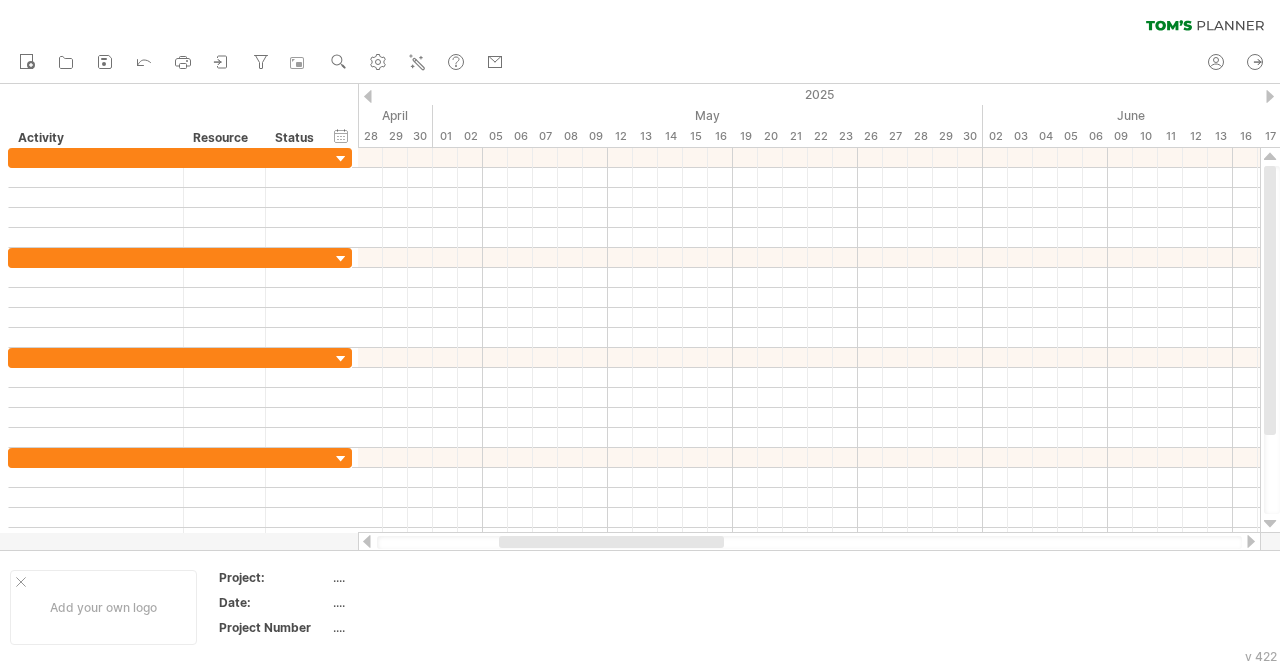 click at bounding box center (809, 542) 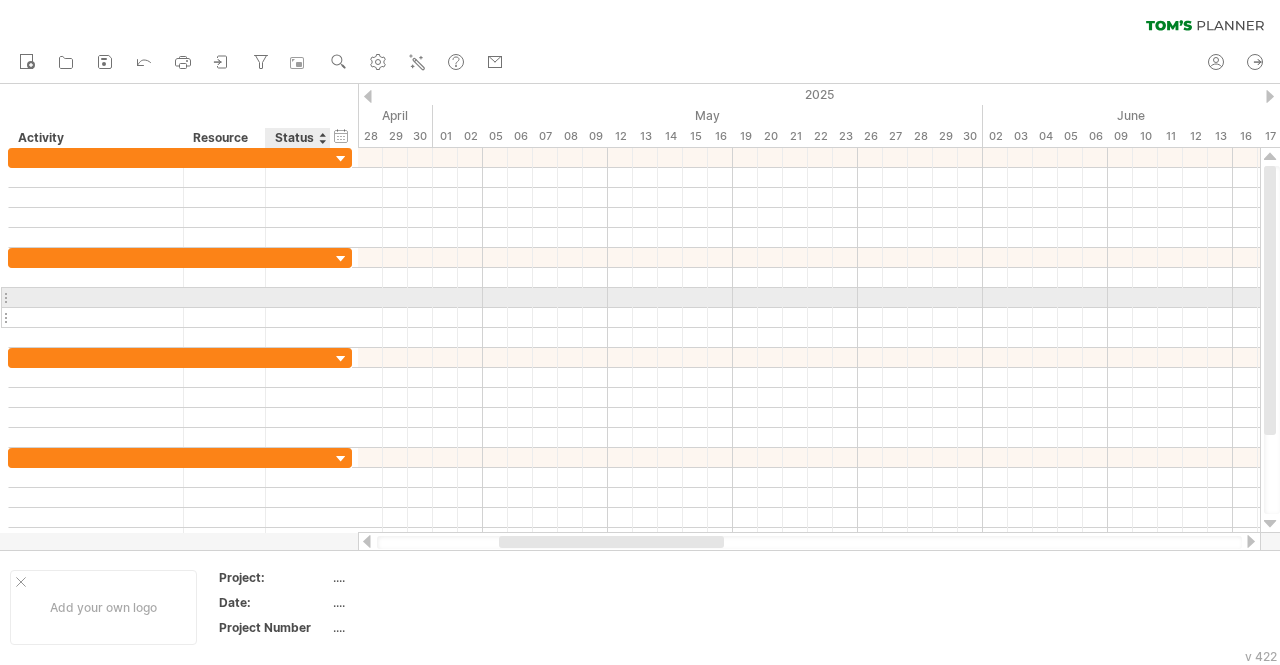 click at bounding box center (298, 317) 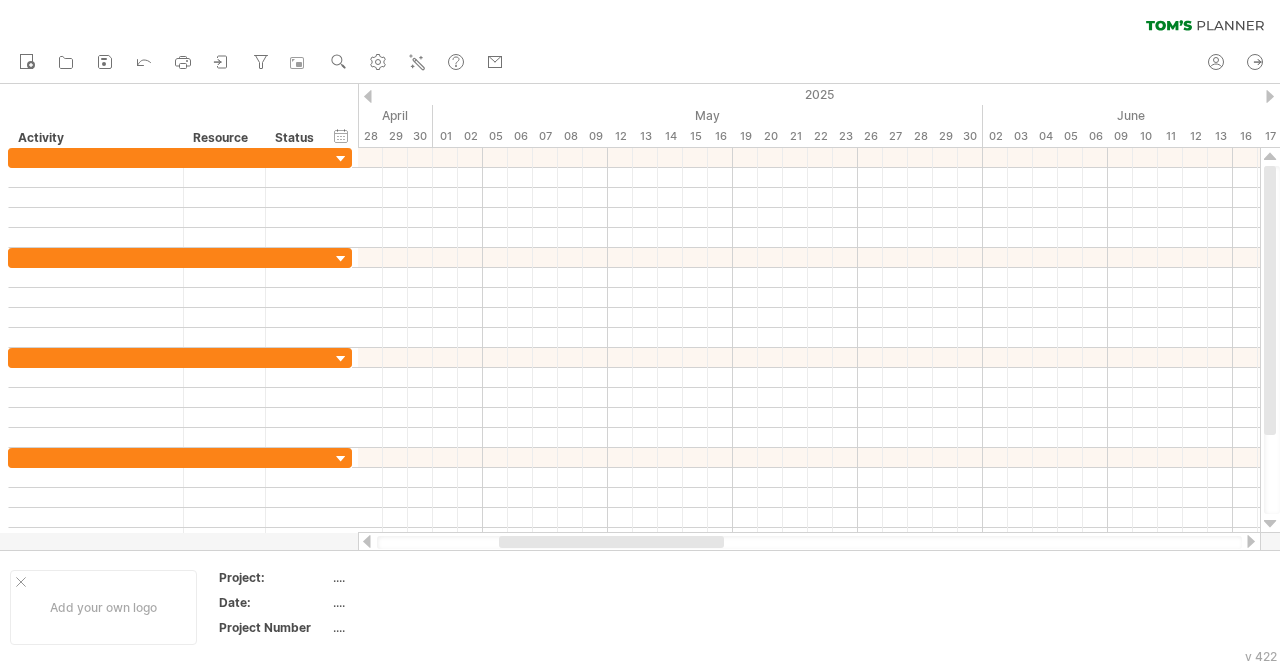 click at bounding box center (809, 542) 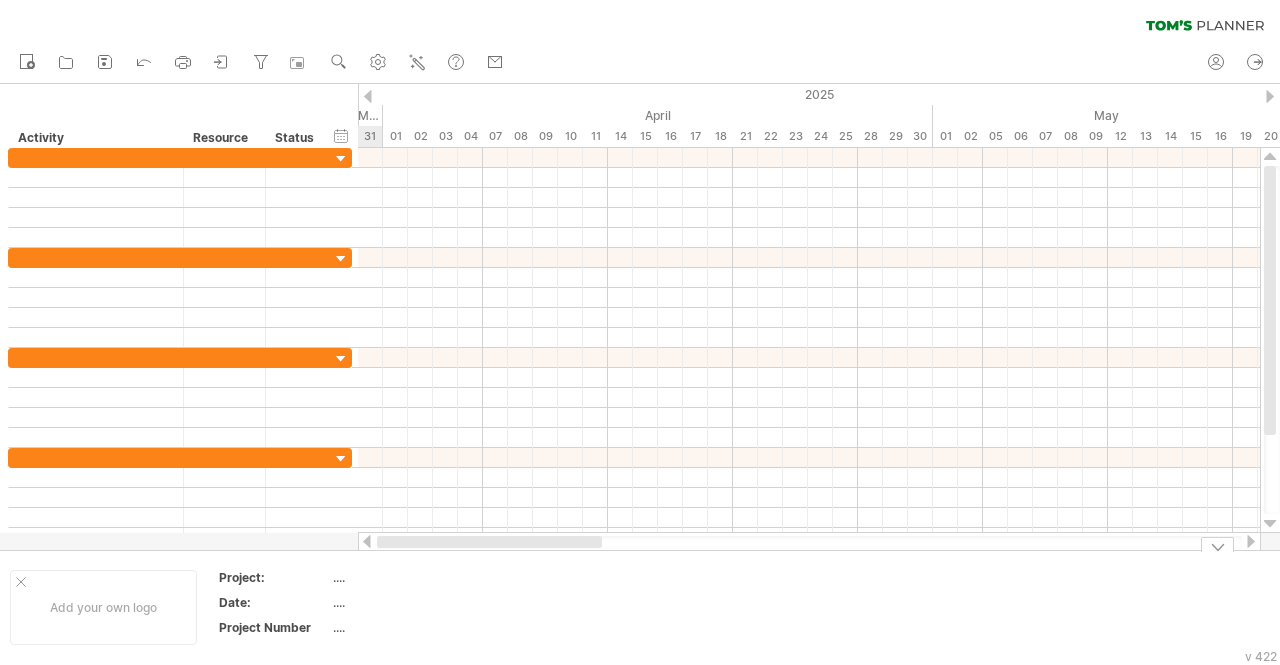 drag, startPoint x: 567, startPoint y: 542, endPoint x: 328, endPoint y: 549, distance: 239.1025 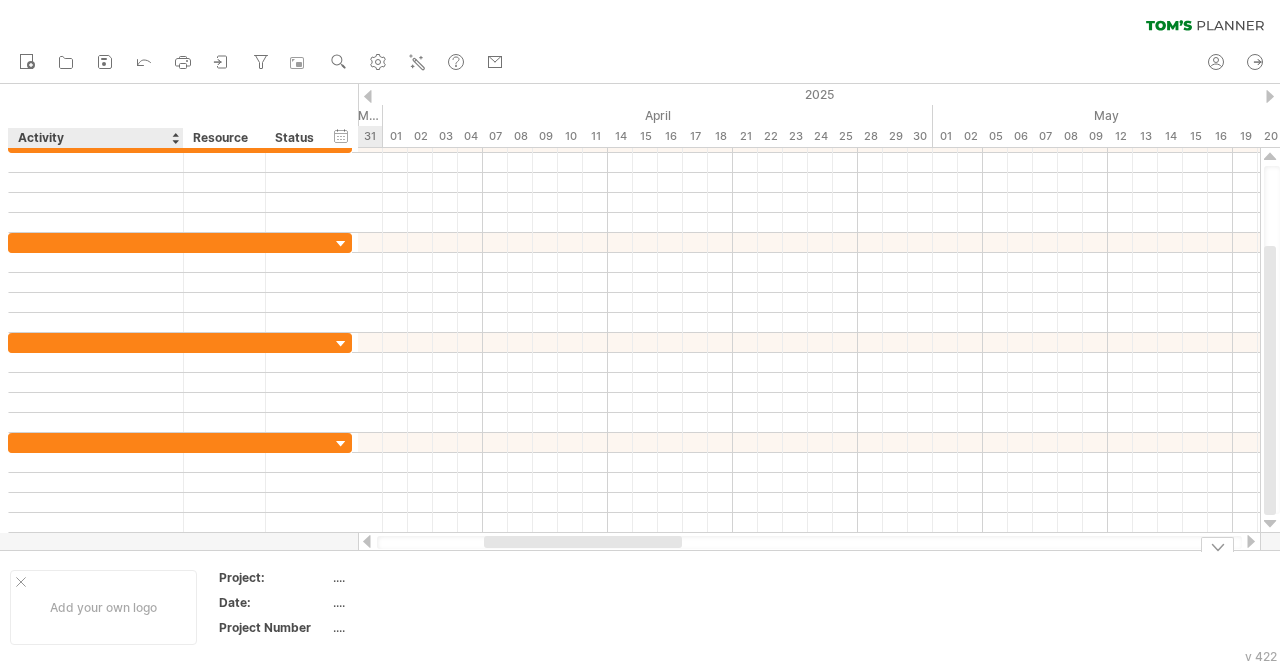 drag, startPoint x: 123, startPoint y: 540, endPoint x: 77, endPoint y: 534, distance: 46.389652 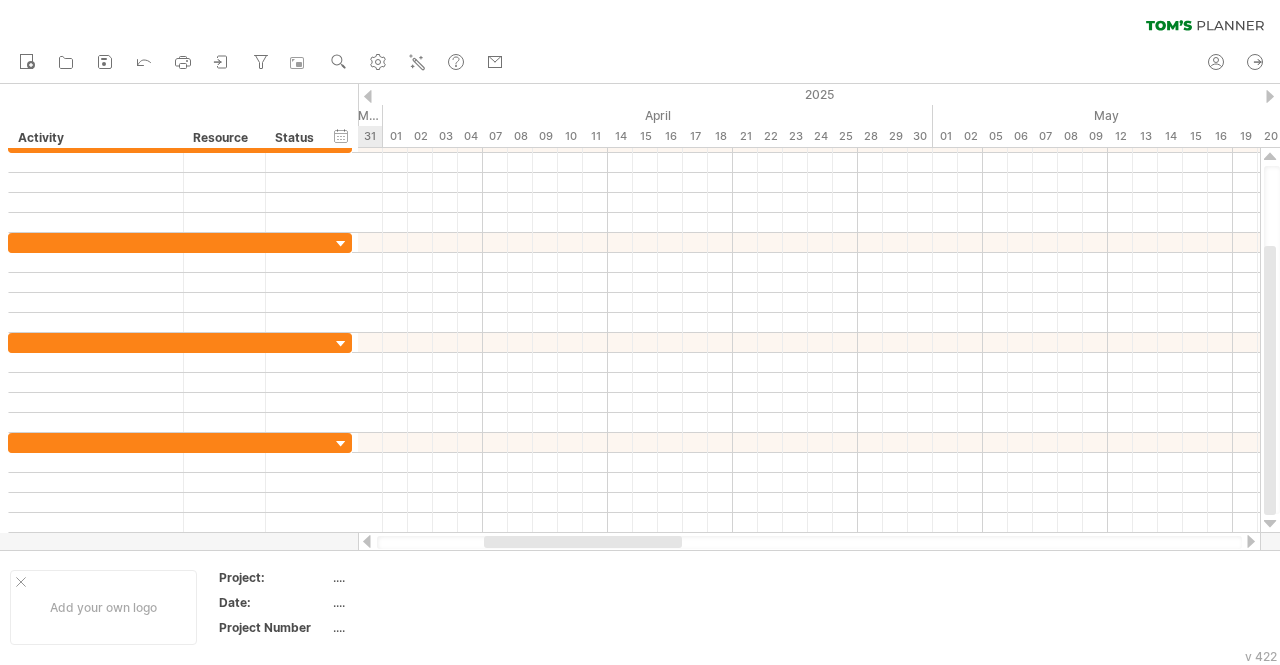 click at bounding box center [809, 542] 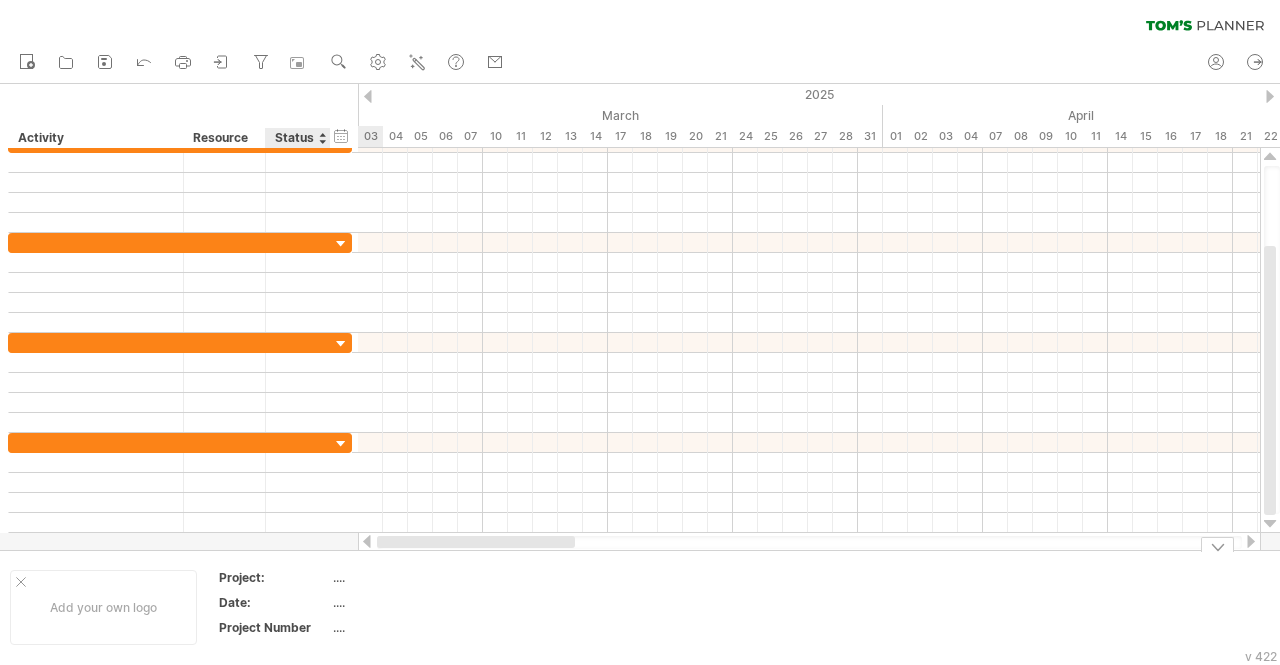 drag, startPoint x: 528, startPoint y: 541, endPoint x: 299, endPoint y: 564, distance: 230.15213 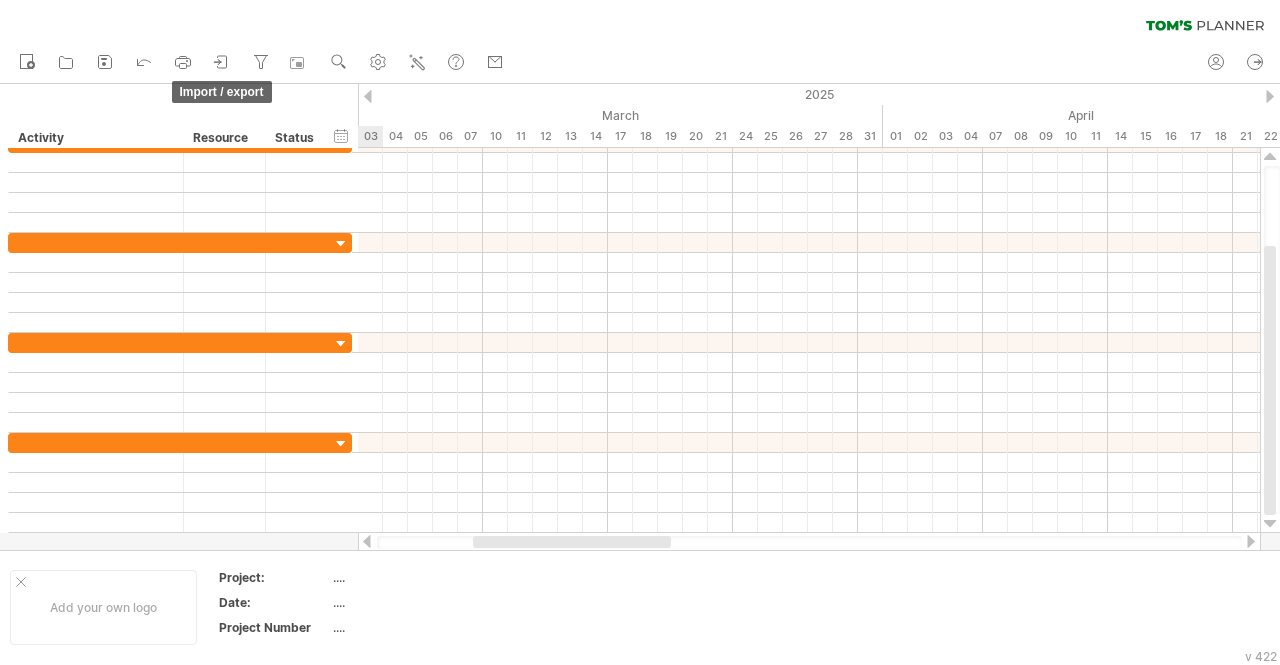 click 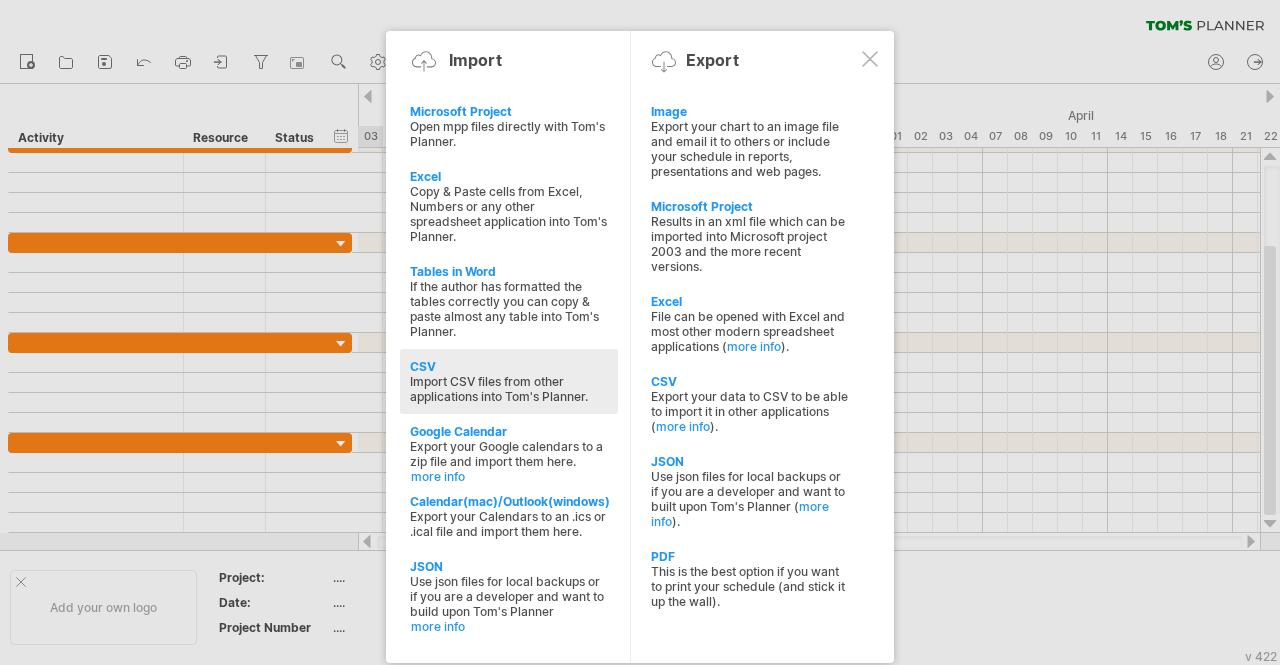click at bounding box center [-1575, 499] 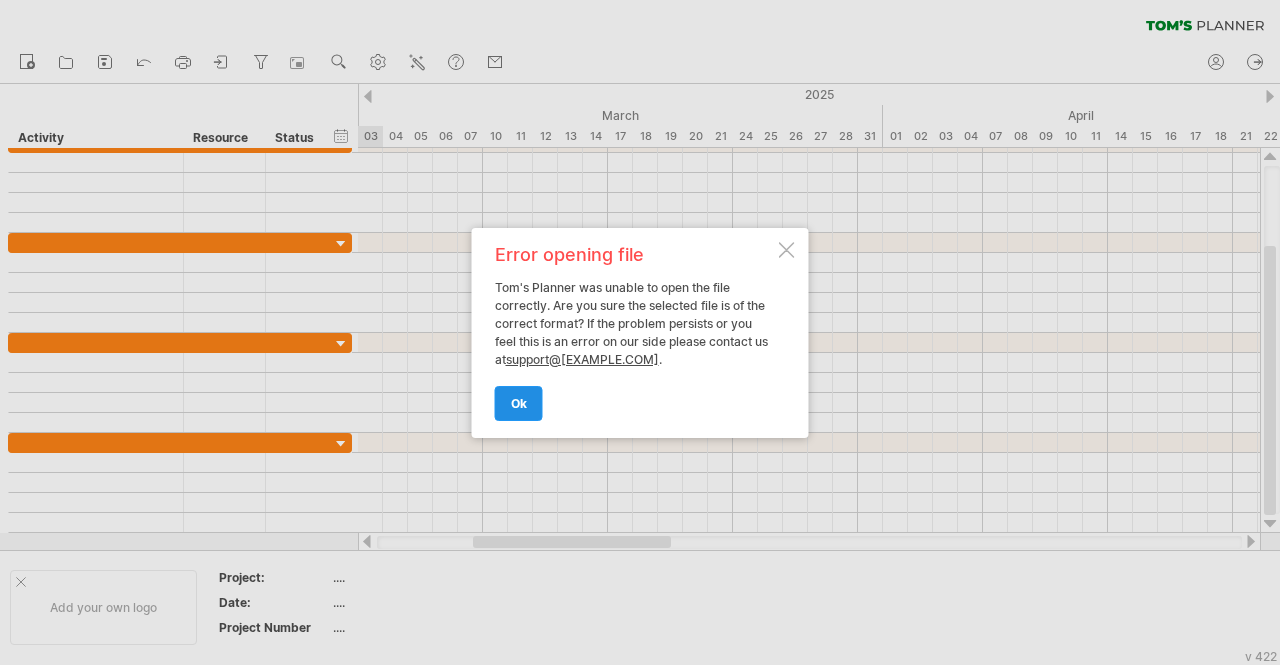 click on "ok" at bounding box center (519, 403) 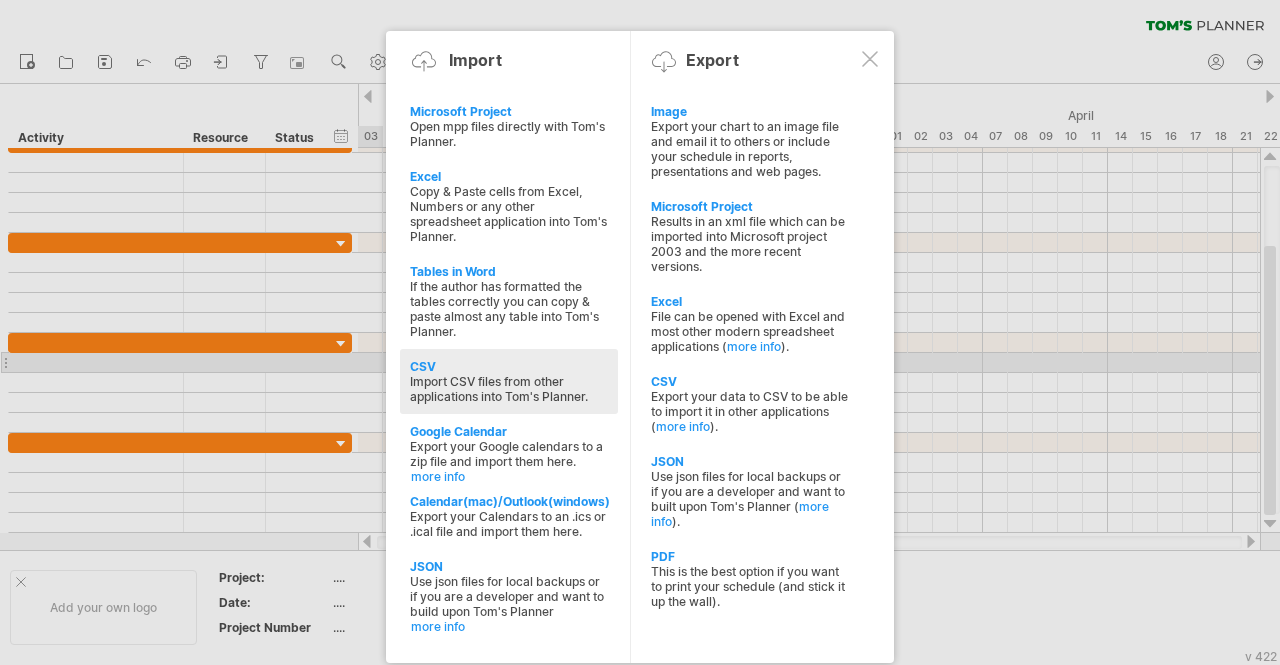 click at bounding box center (-1575, 499) 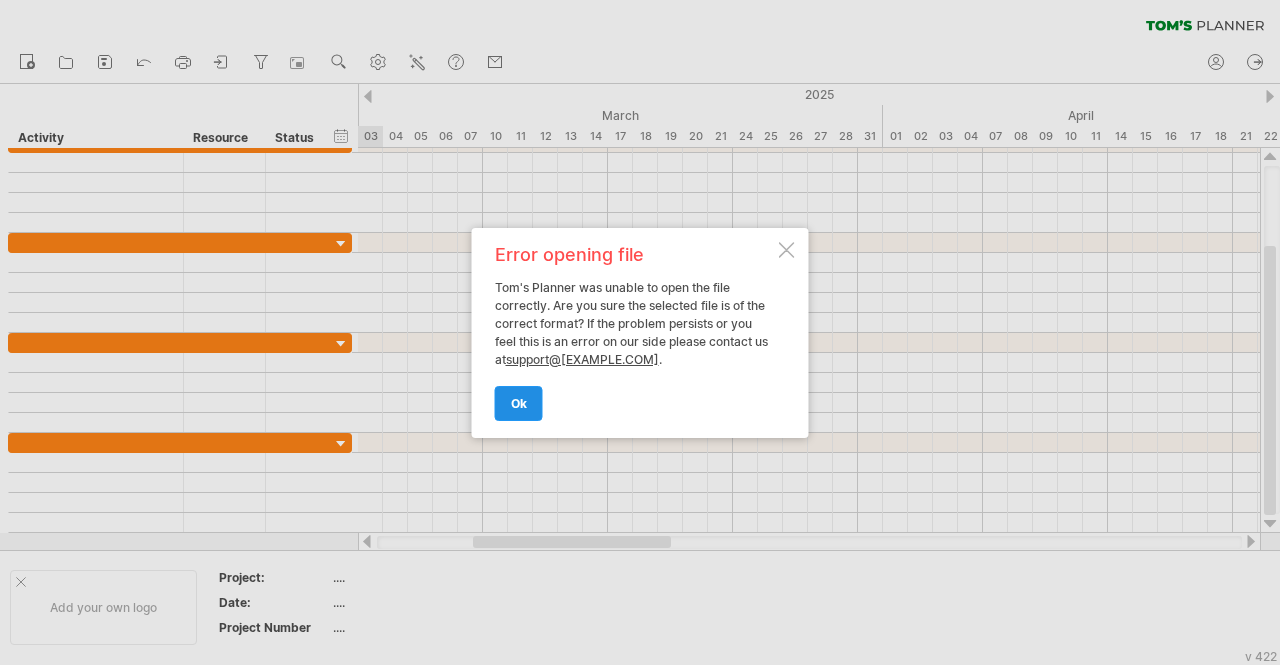 click on "ok" at bounding box center [519, 403] 